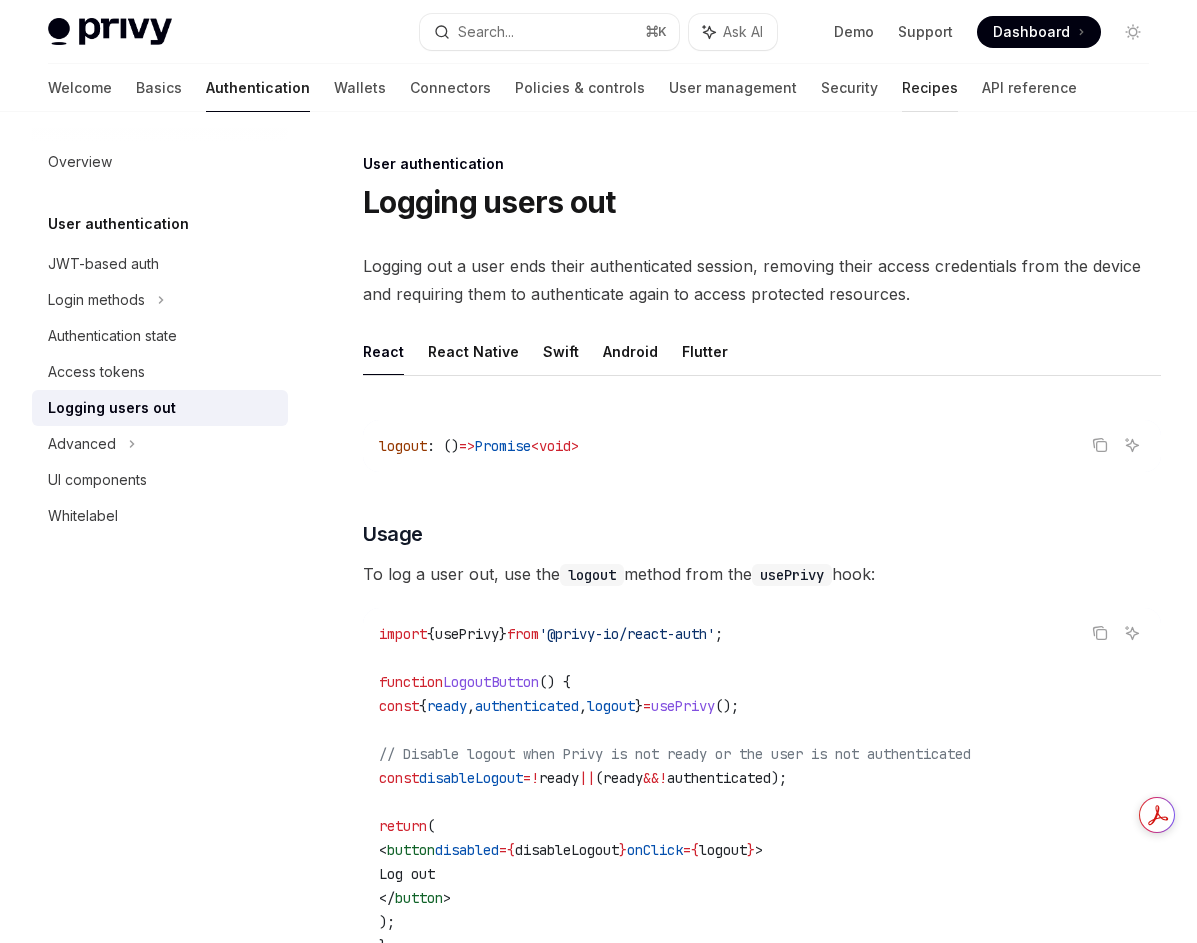 scroll, scrollTop: 882, scrollLeft: 0, axis: vertical 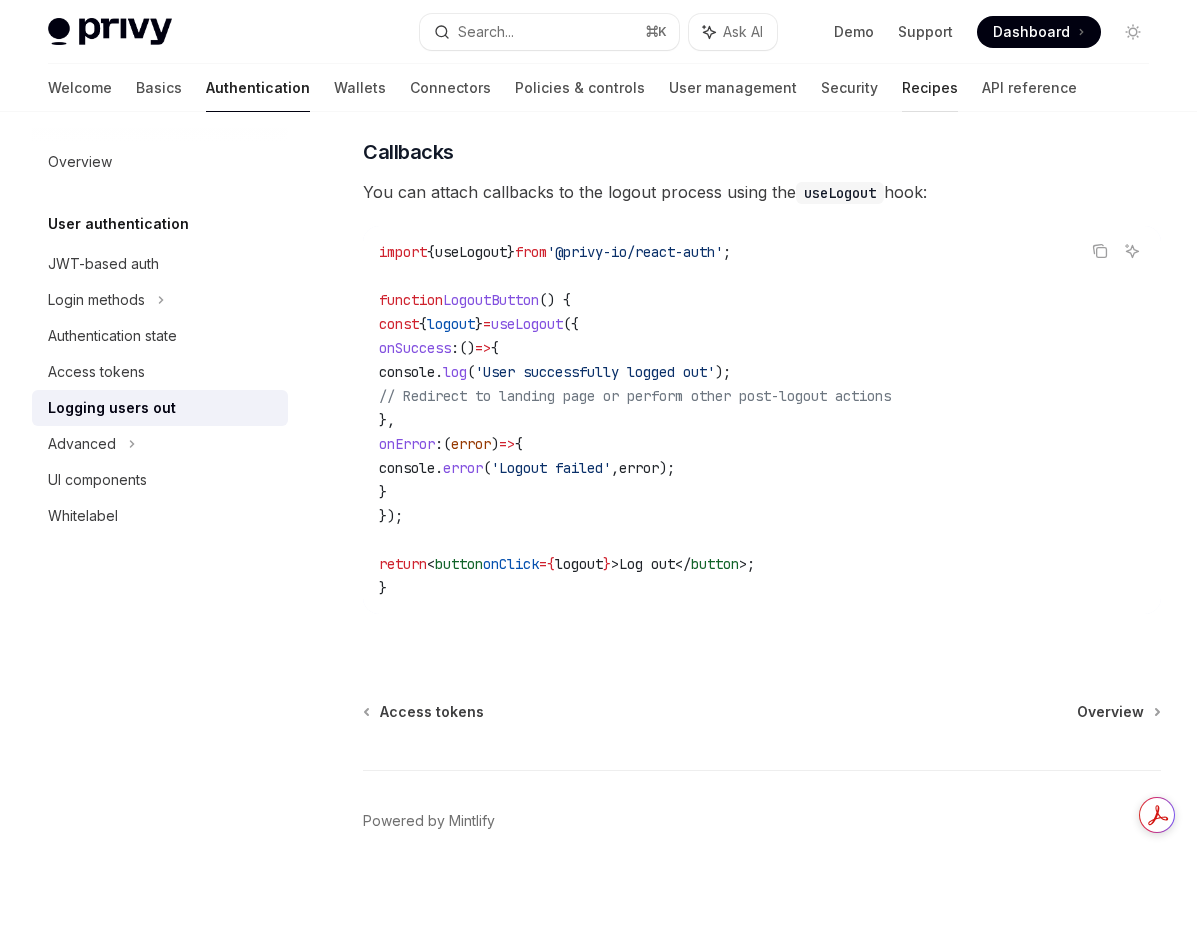 click on "Recipes" at bounding box center [930, 88] 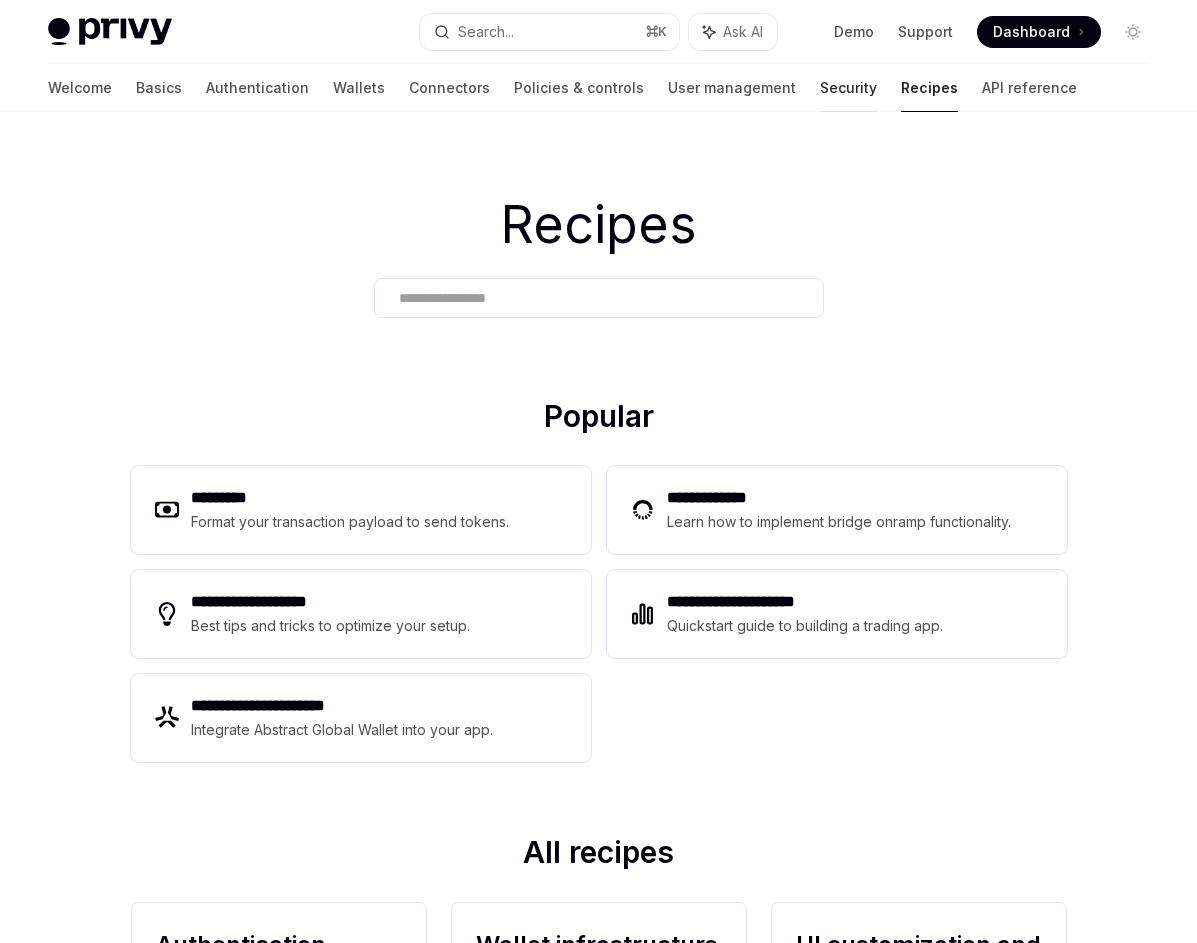 click on "Security" at bounding box center (848, 88) 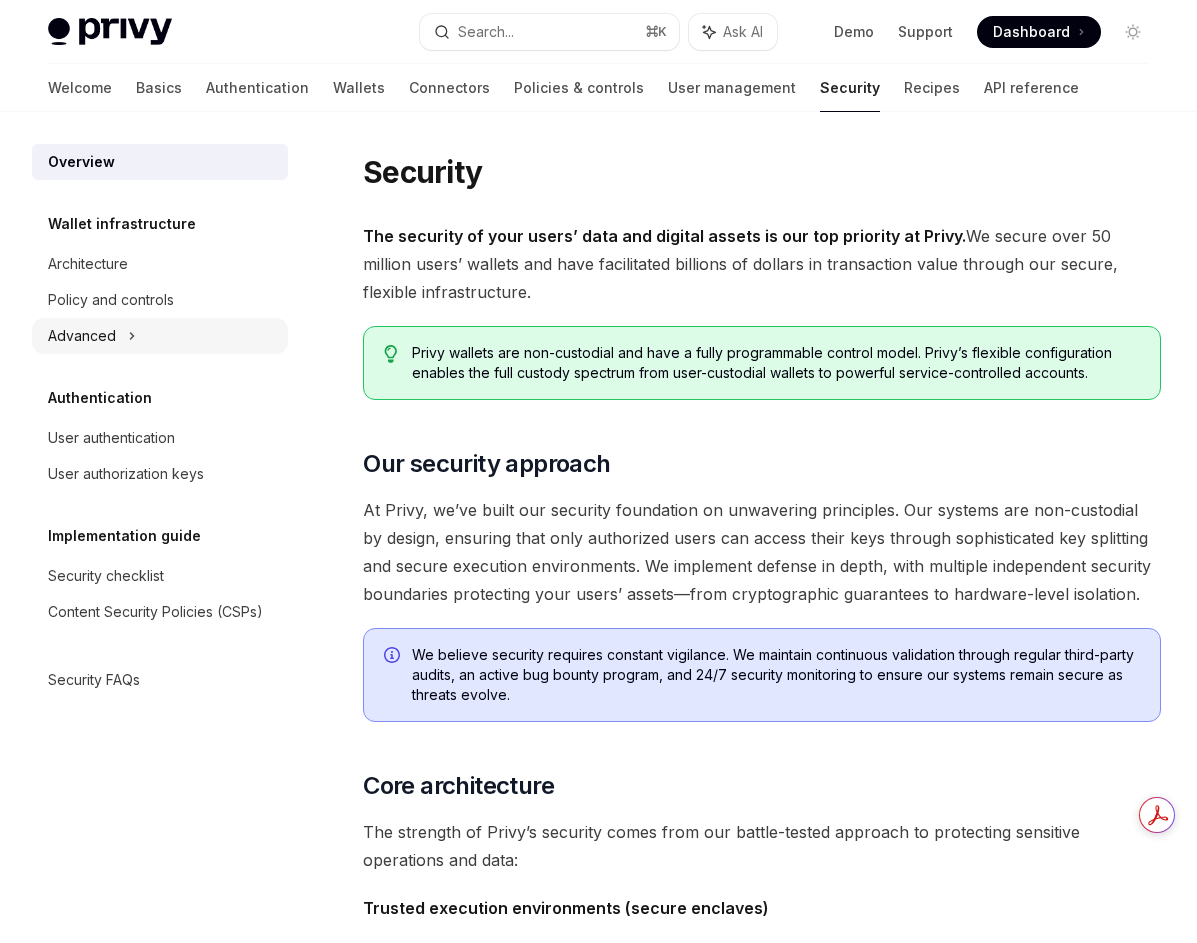 click on "Advanced" at bounding box center (160, 336) 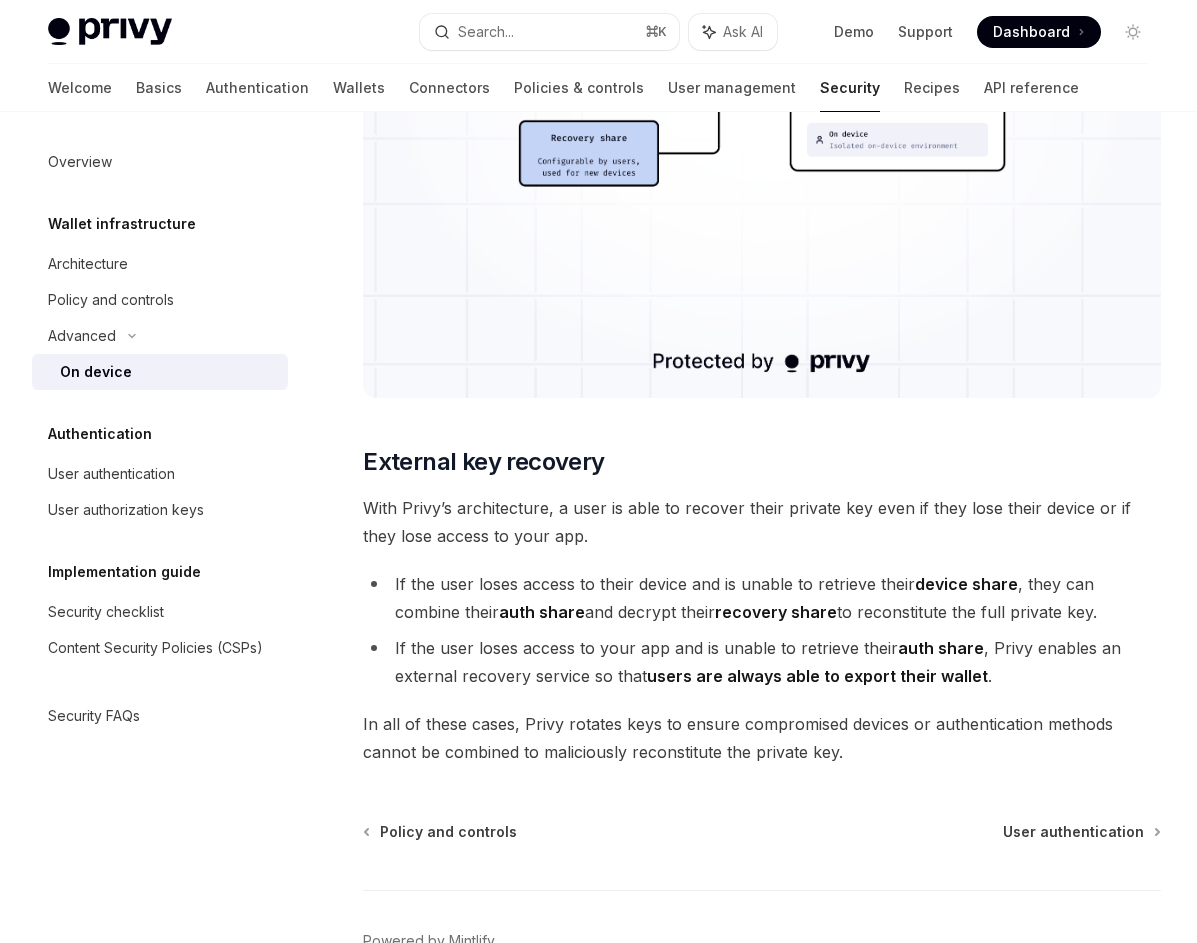 scroll, scrollTop: 5415, scrollLeft: 0, axis: vertical 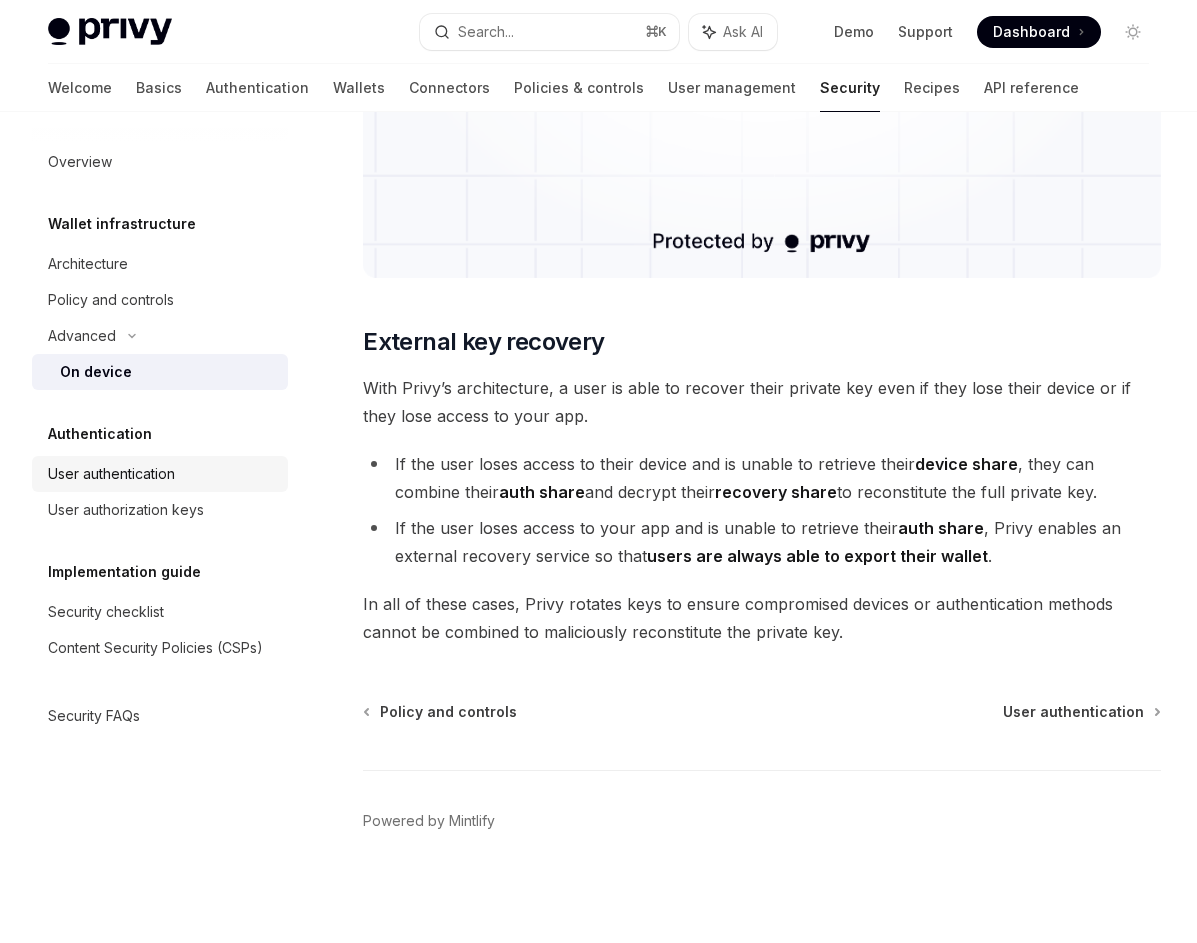 click on "User authentication" at bounding box center [162, 474] 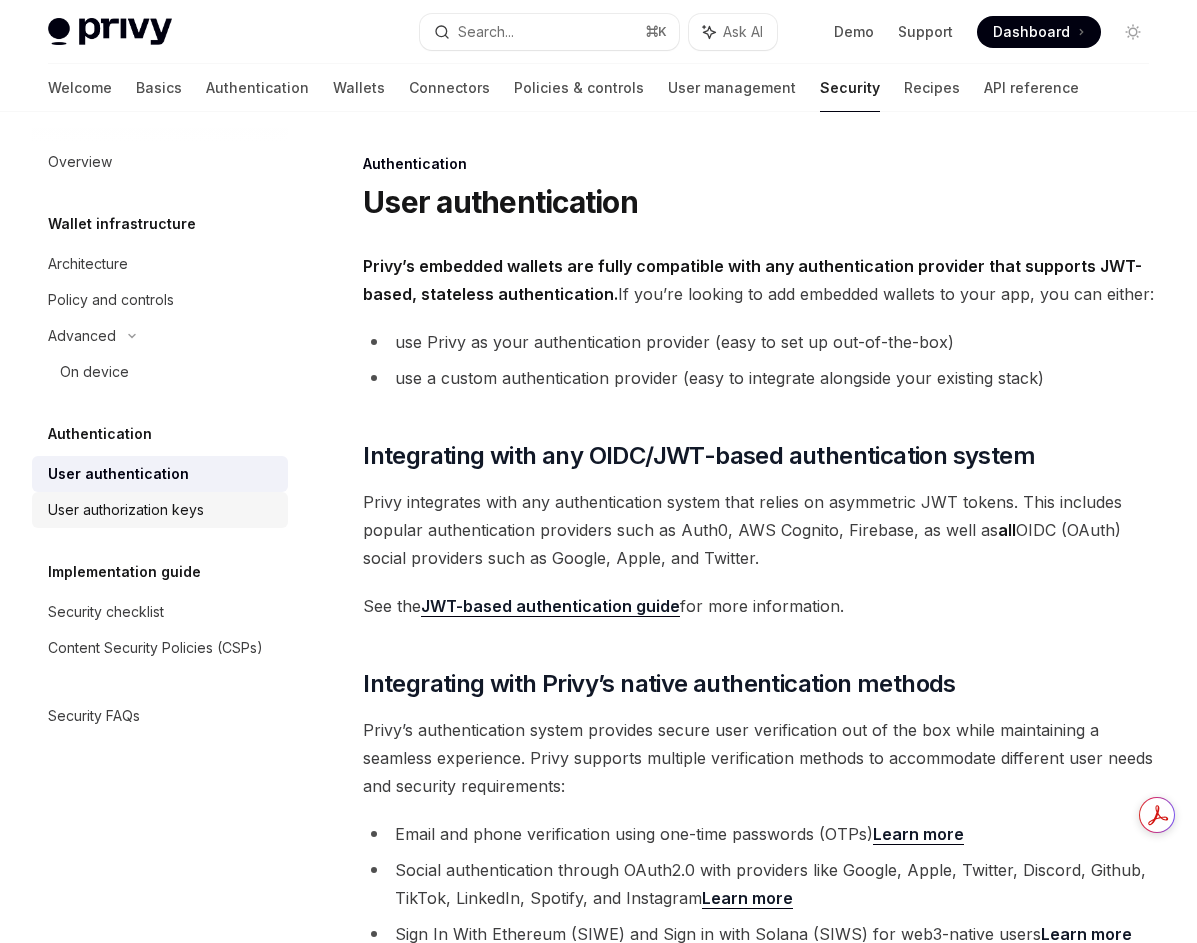 click on "User authorization keys" at bounding box center (126, 510) 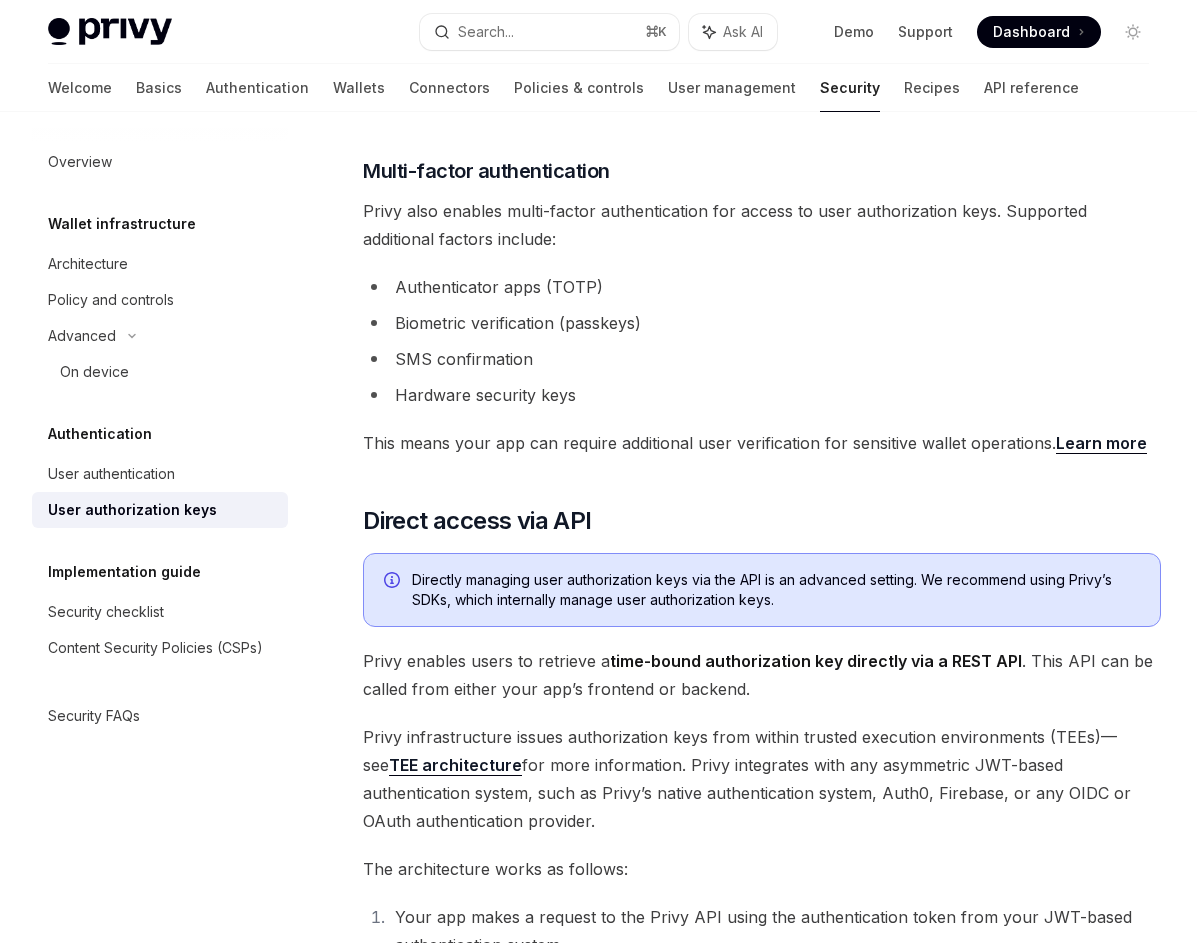 scroll, scrollTop: 485, scrollLeft: 0, axis: vertical 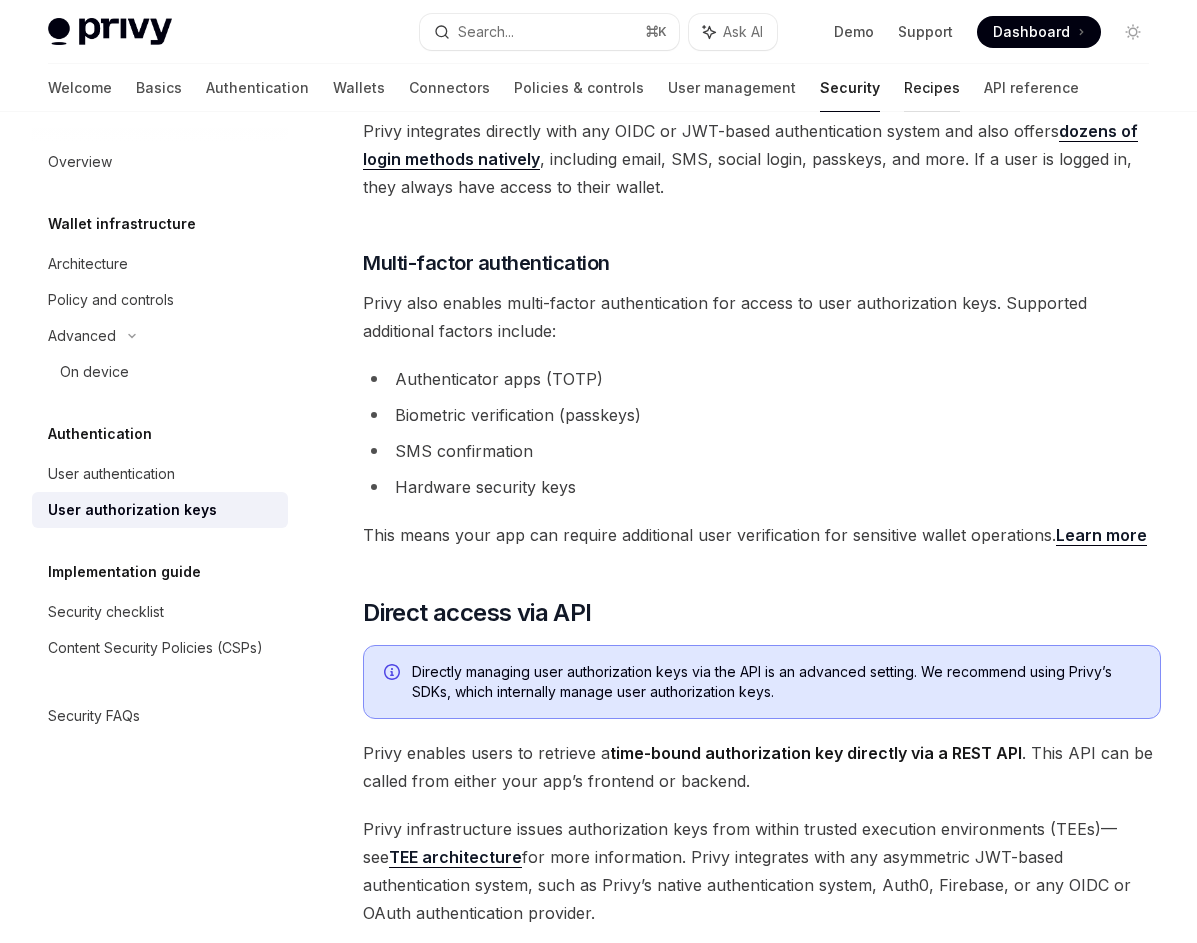 click on "Recipes" at bounding box center (932, 88) 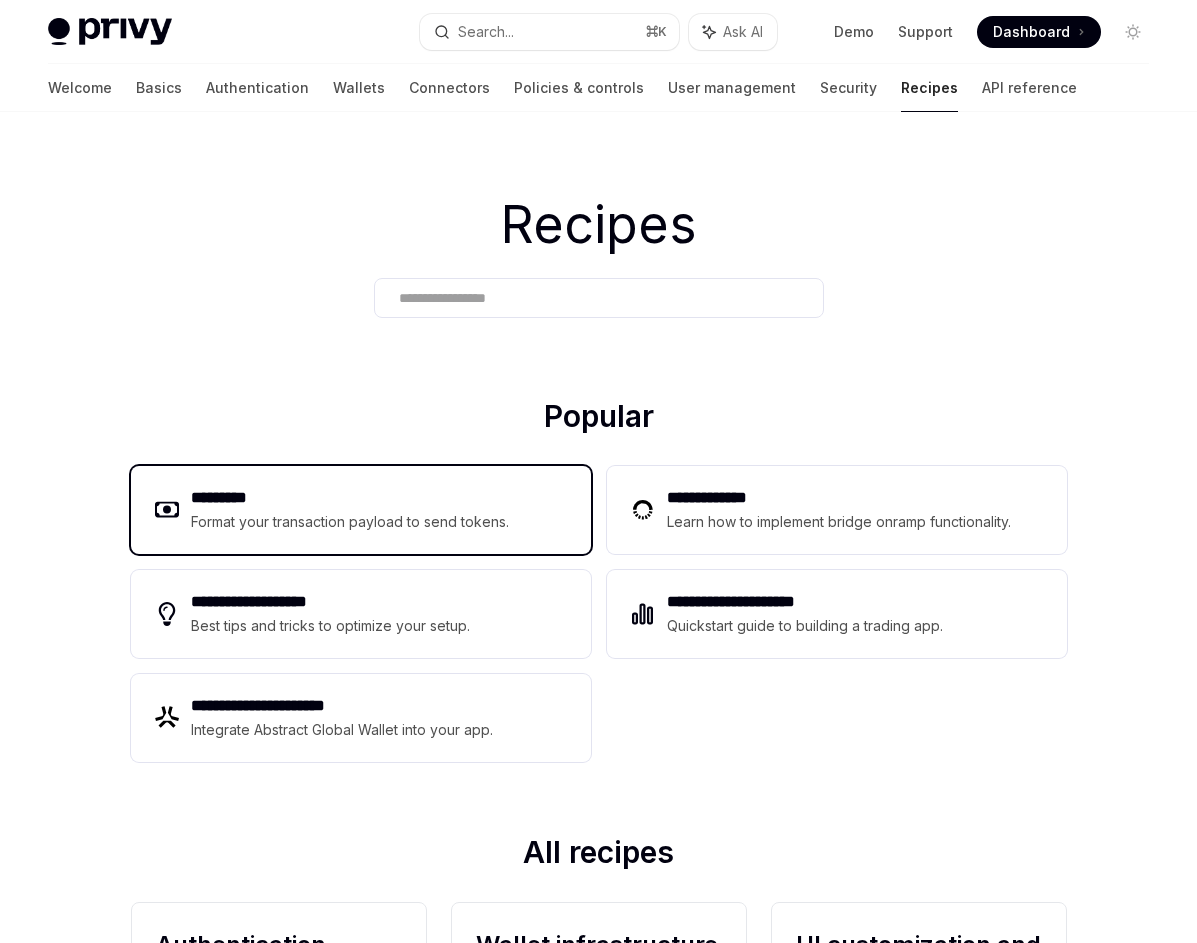 click on "********* Format your transaction payload to send tokens." at bounding box center (361, 510) 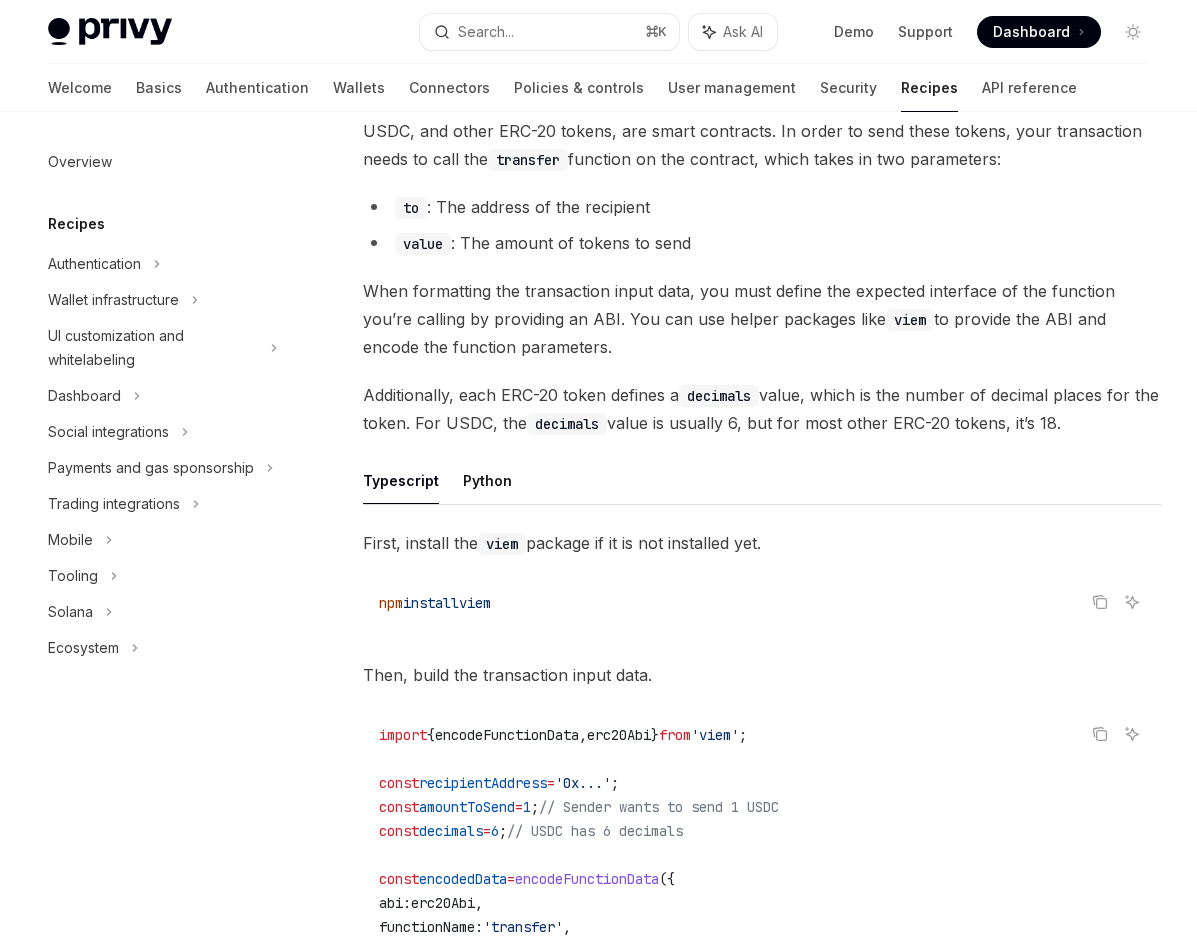 scroll, scrollTop: 397, scrollLeft: 0, axis: vertical 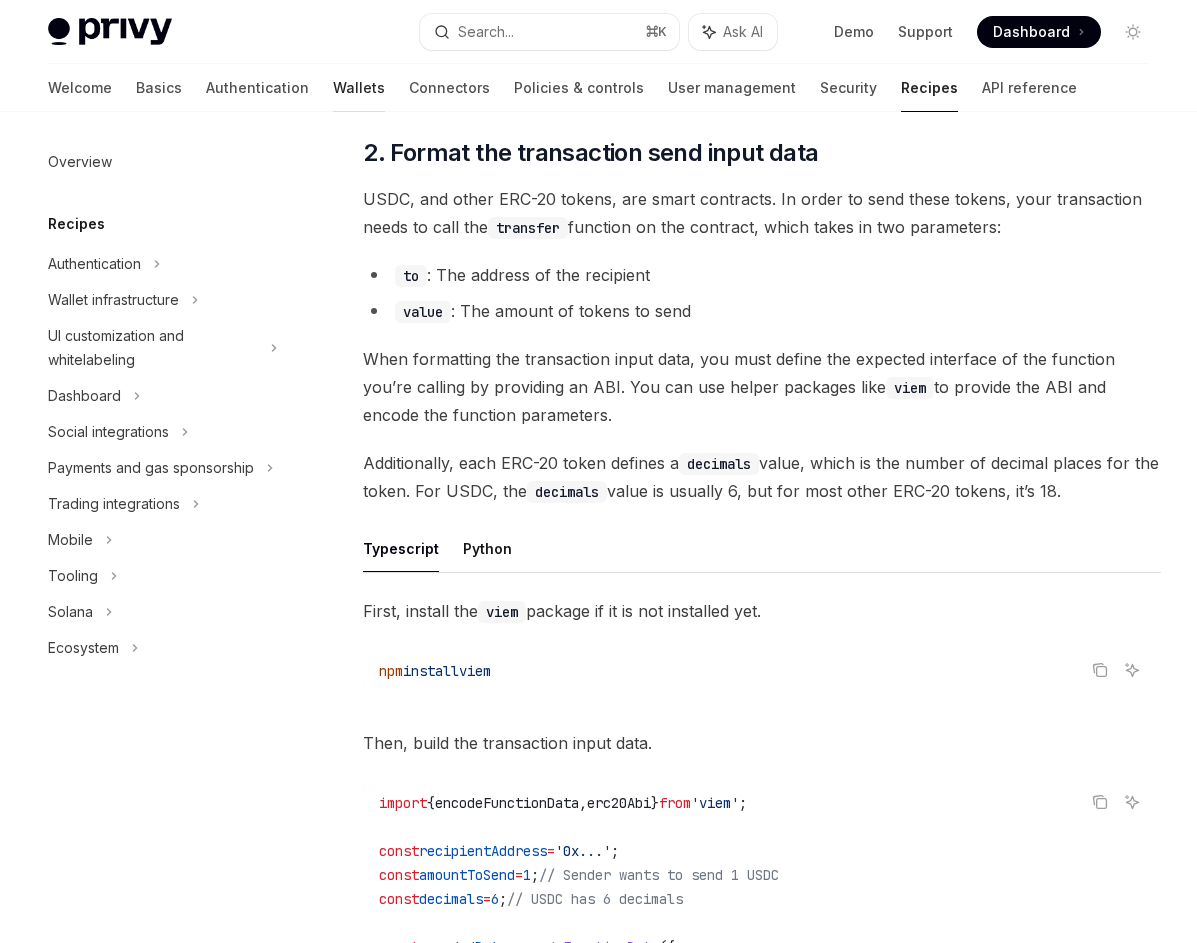 click on "Wallets" at bounding box center [359, 88] 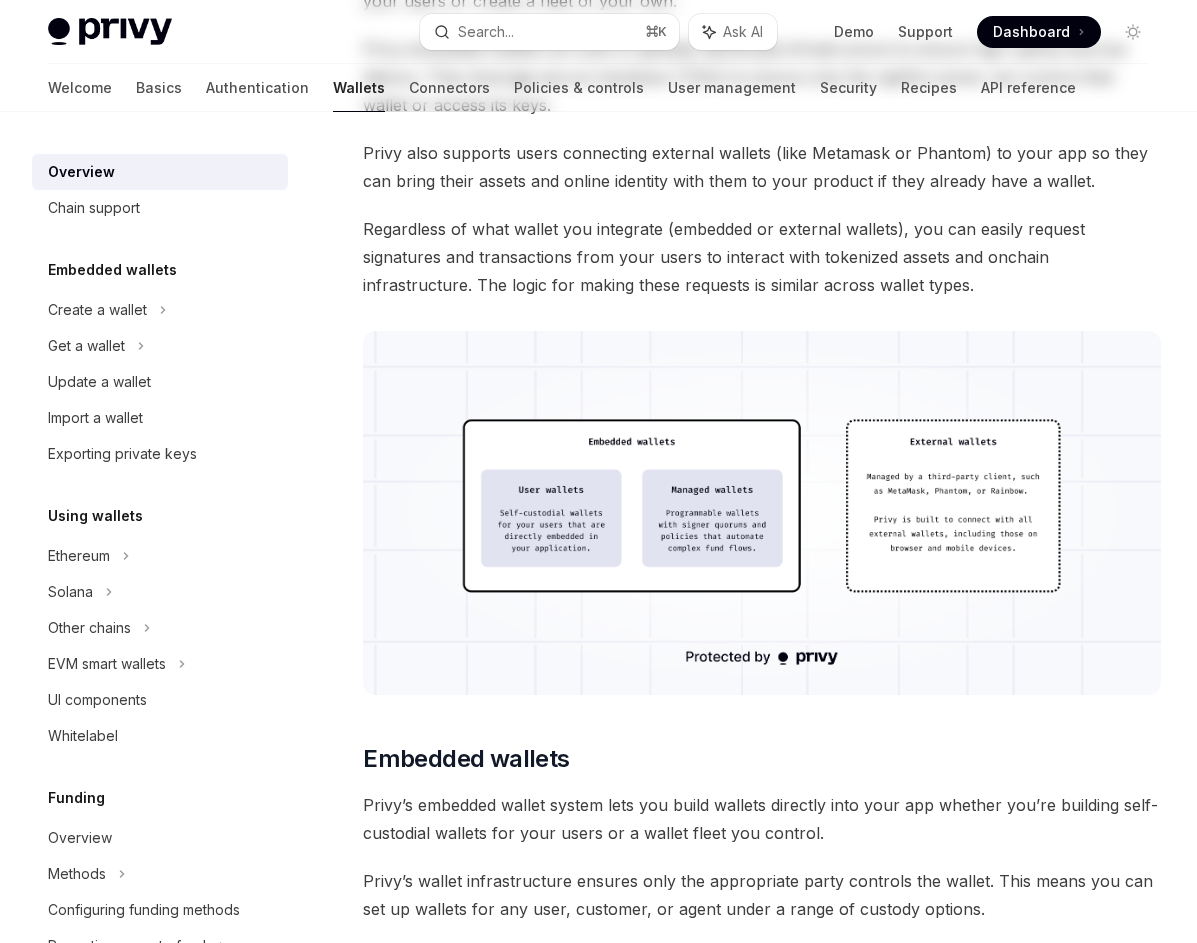 scroll, scrollTop: 0, scrollLeft: 0, axis: both 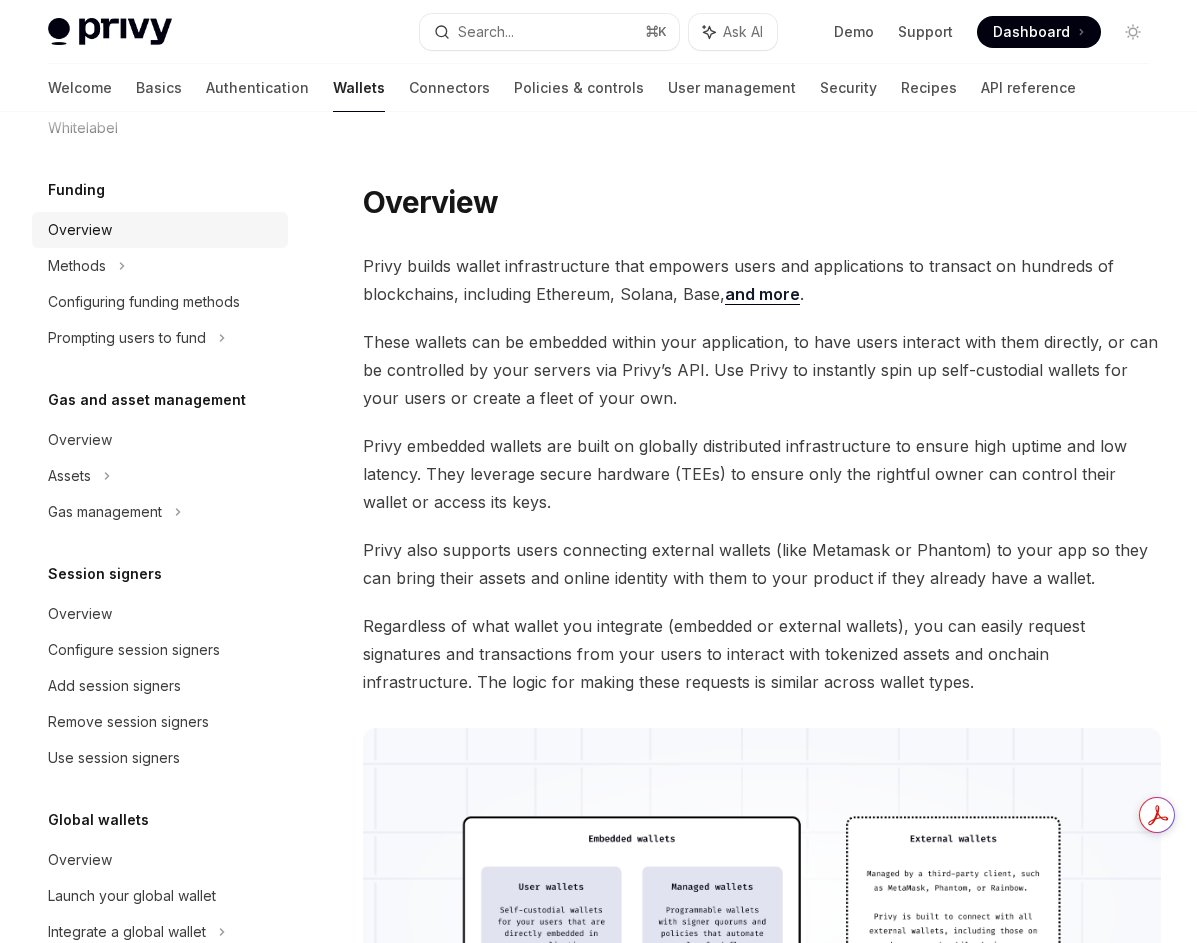 click on "Overview" at bounding box center (80, 230) 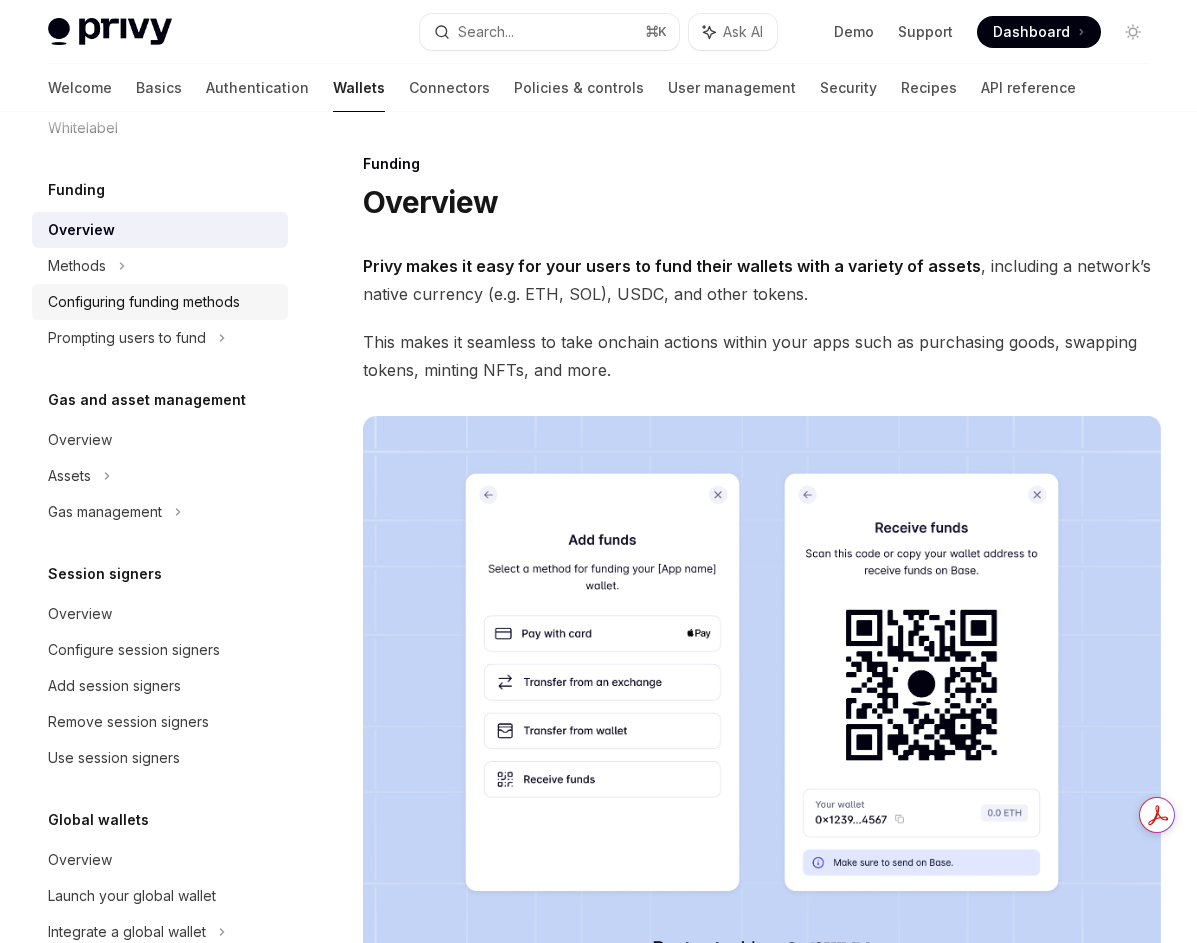 click on "Configuring funding methods" at bounding box center [144, 302] 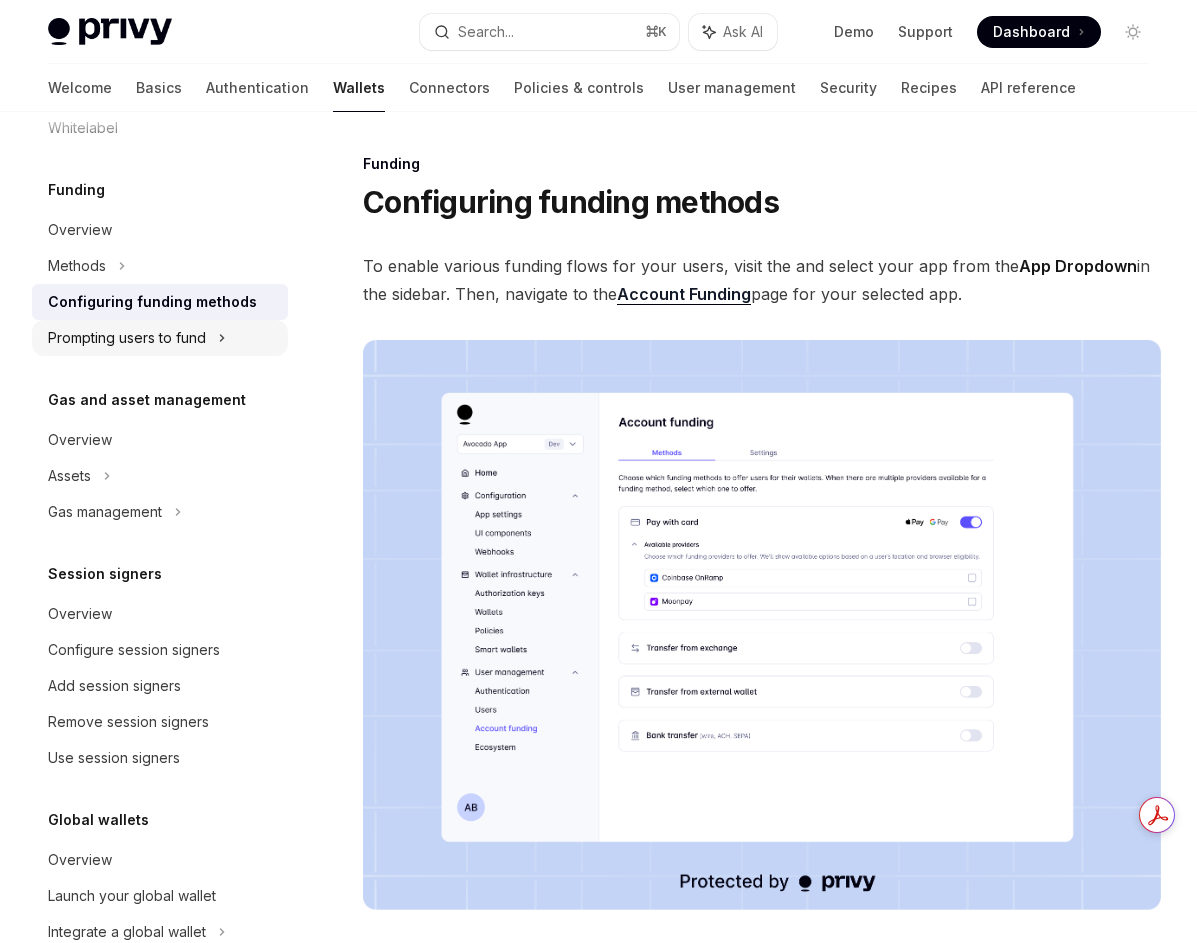 click on "Prompting users to fund" at bounding box center [160, 56] 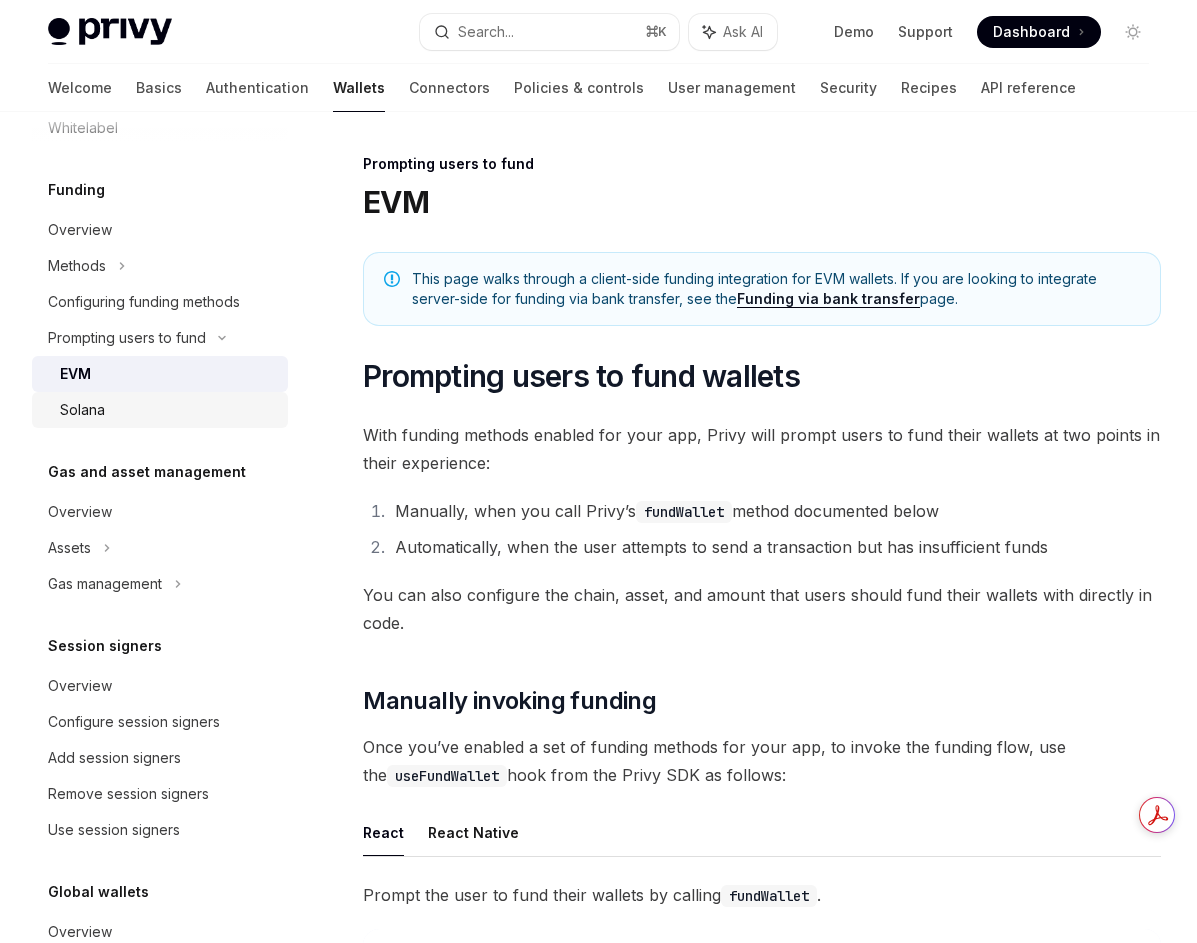 click on "Solana" at bounding box center (168, 410) 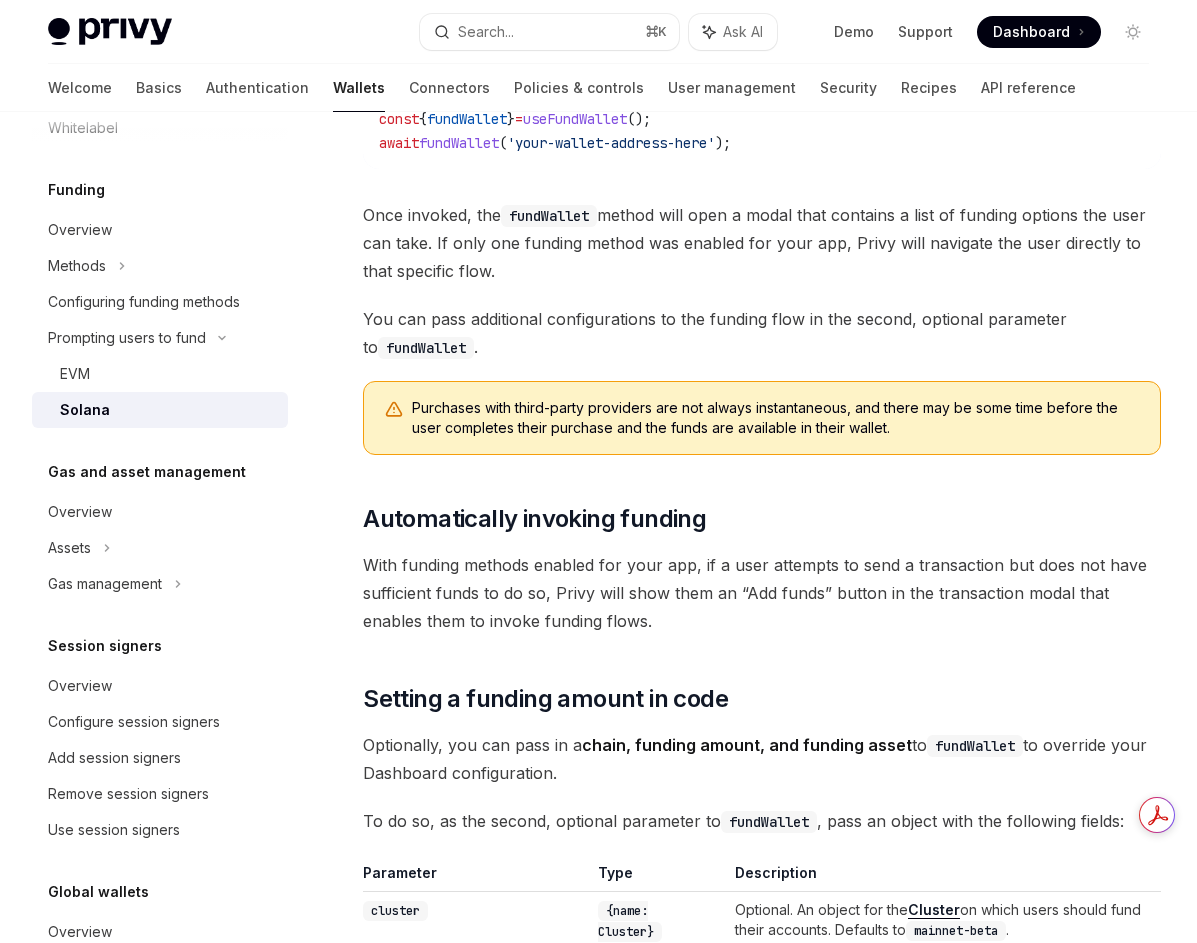 scroll, scrollTop: 978, scrollLeft: 0, axis: vertical 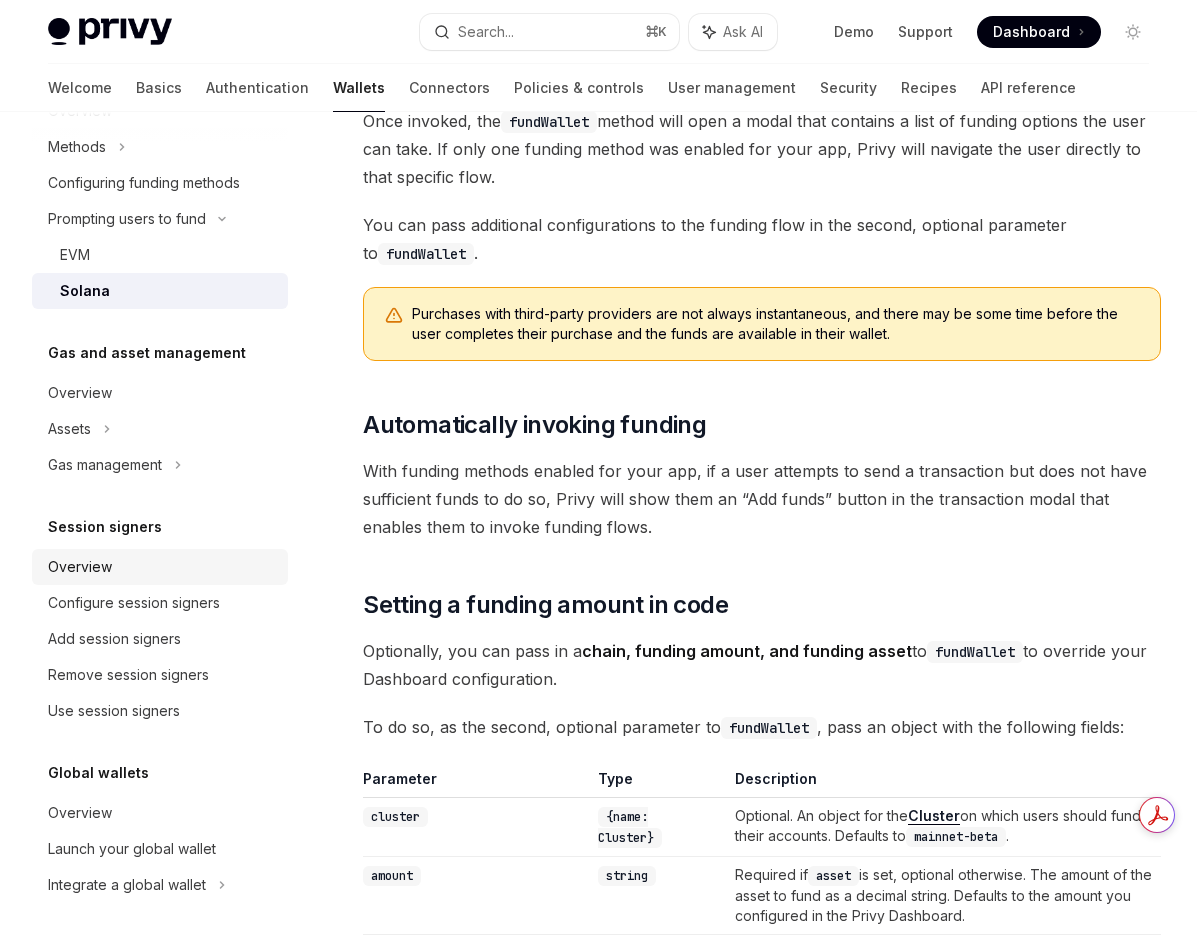 click on "Overview" at bounding box center (162, 567) 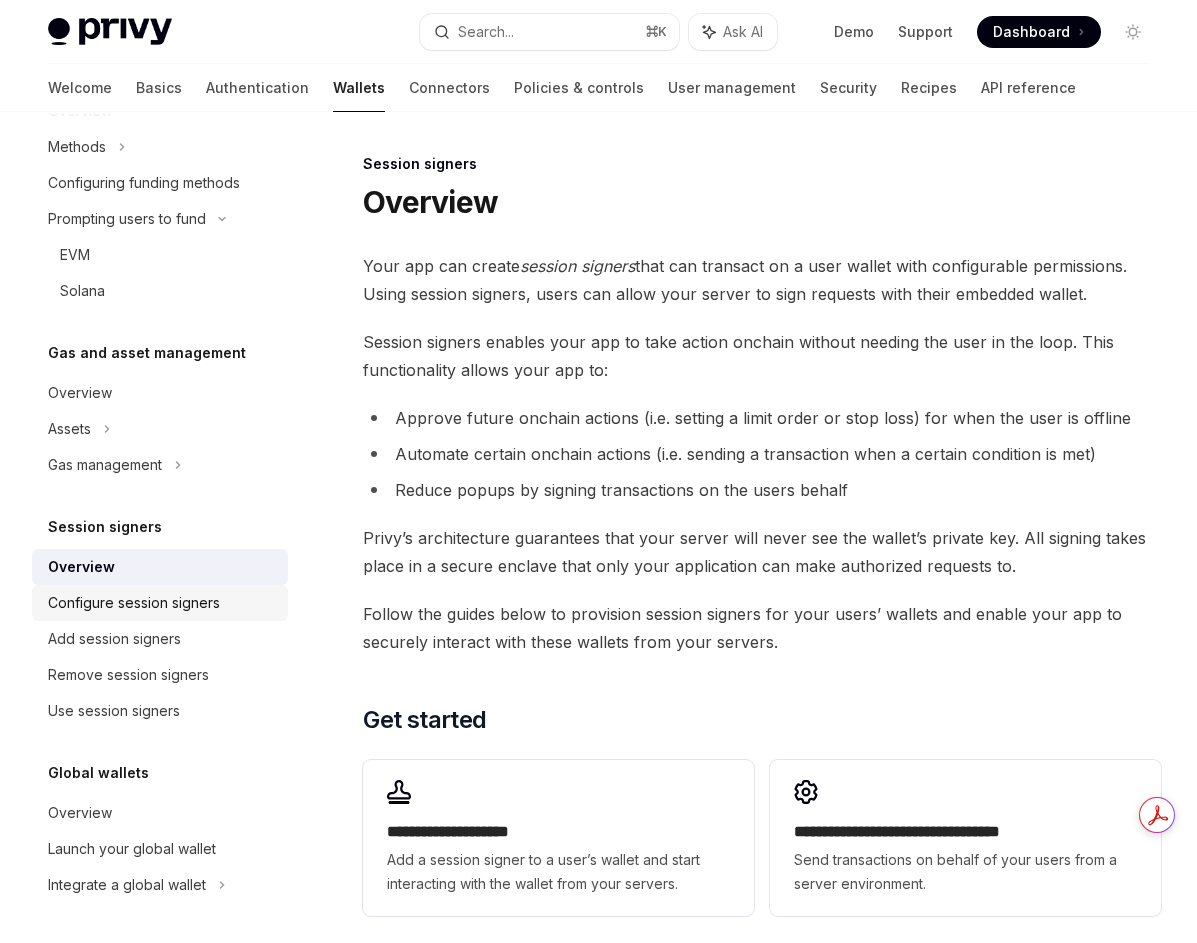 click on "Configure session signers" at bounding box center [134, 603] 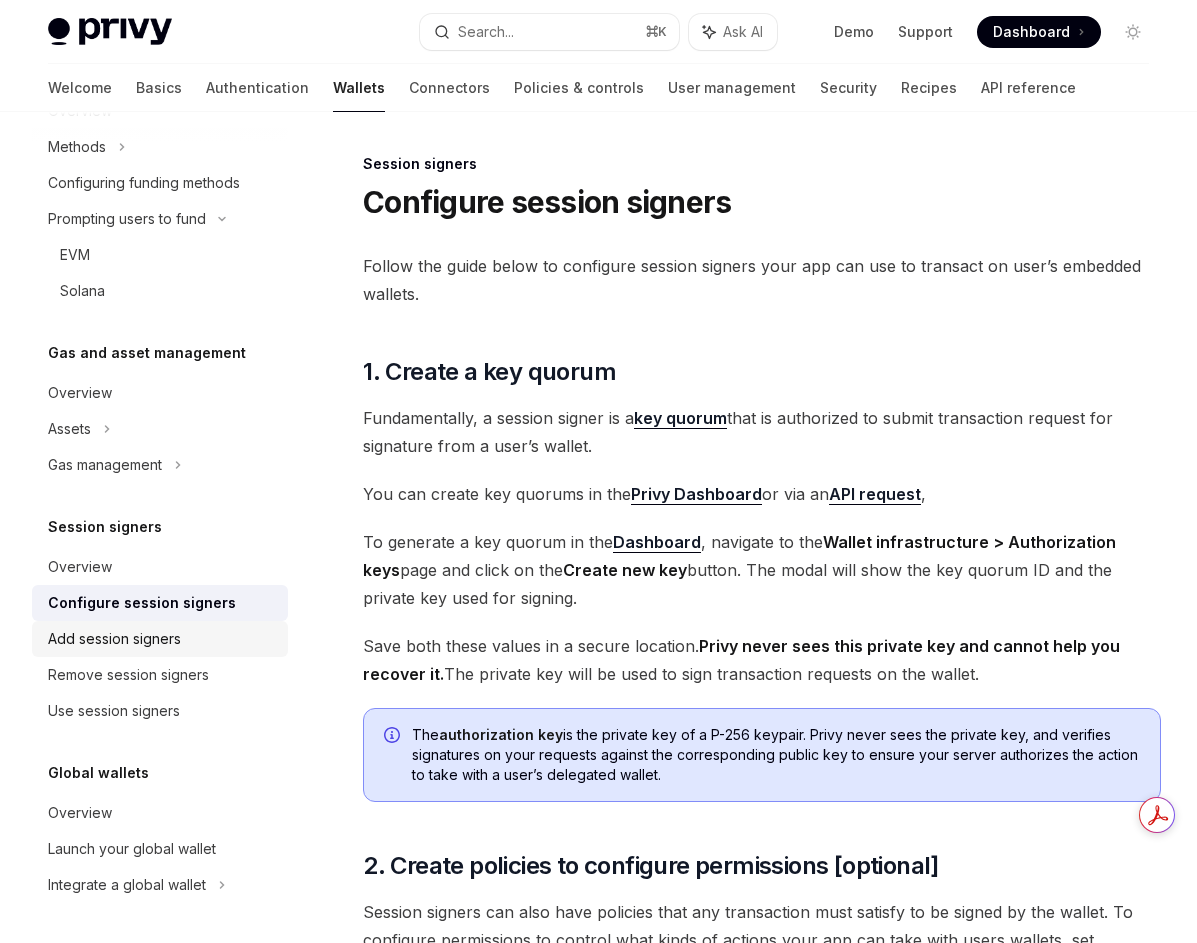 click on "Add session signers" at bounding box center [162, 639] 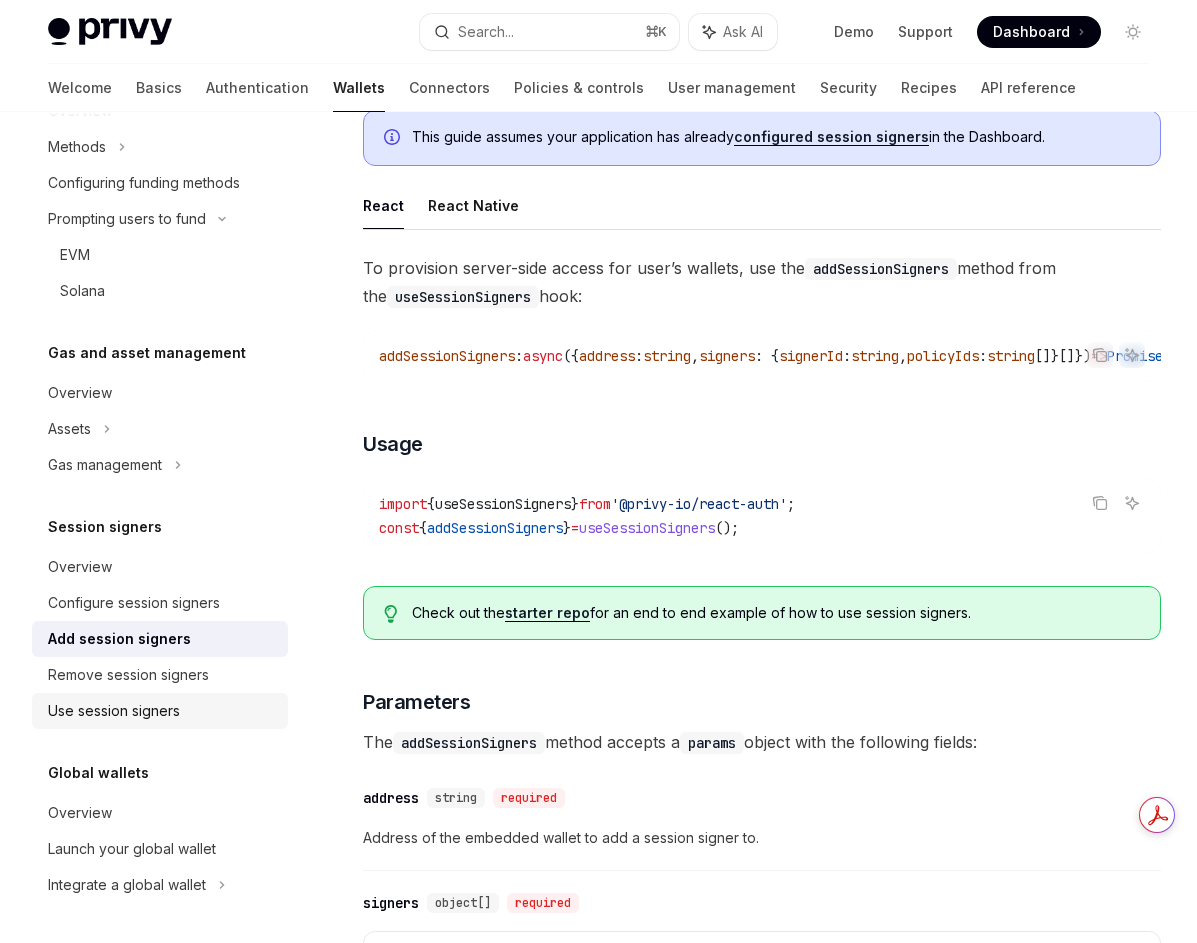 scroll, scrollTop: 236, scrollLeft: 0, axis: vertical 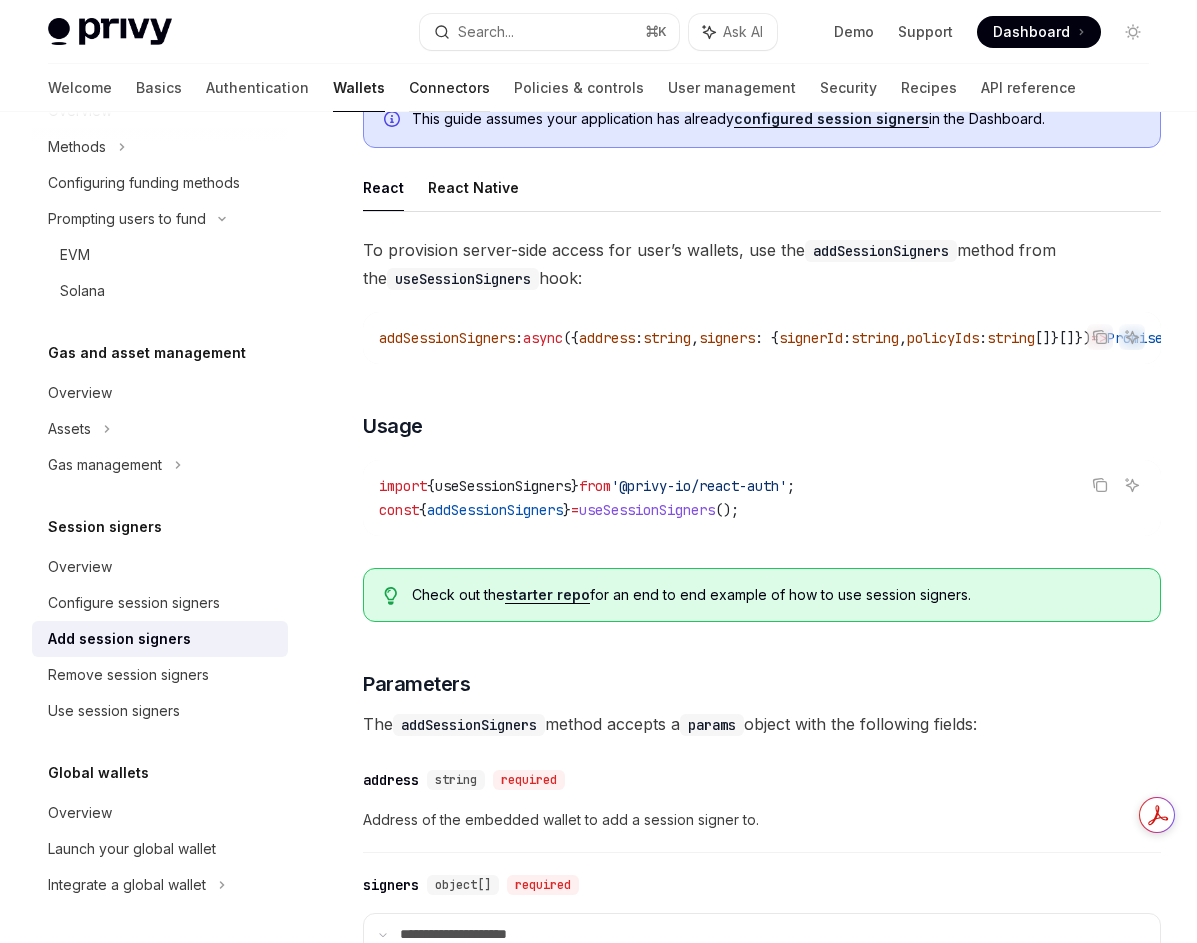 click on "Connectors" at bounding box center [449, 88] 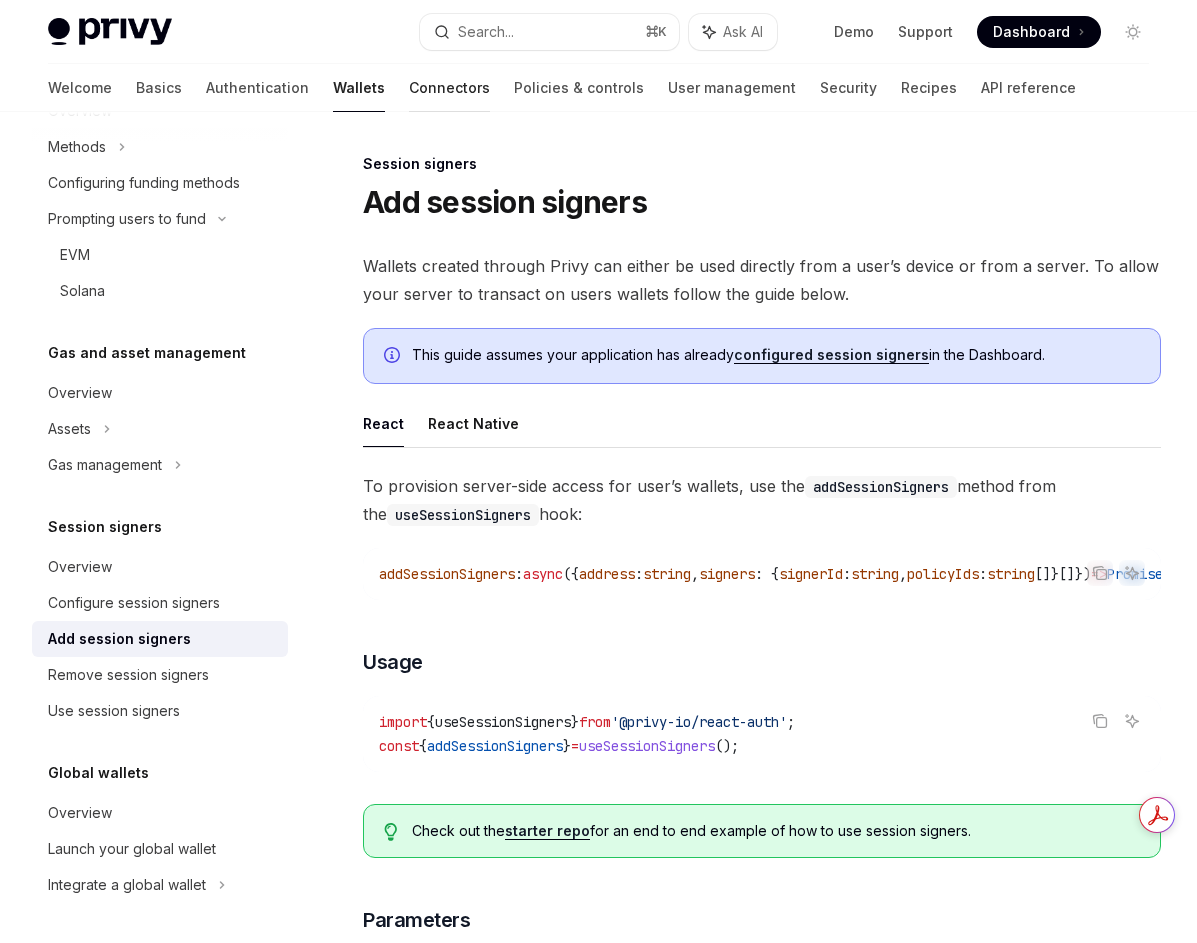 scroll, scrollTop: 0, scrollLeft: 0, axis: both 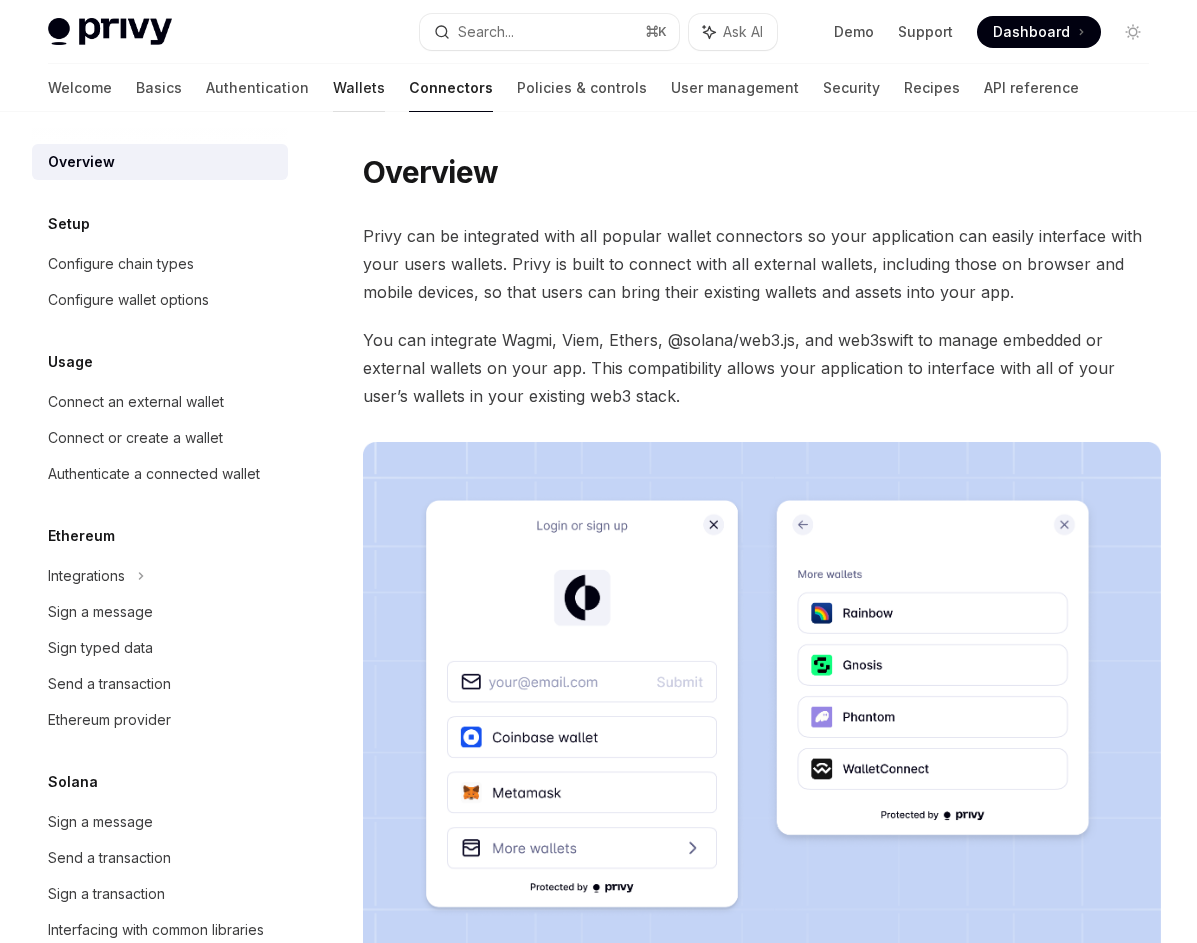 click on "Wallets" at bounding box center (359, 88) 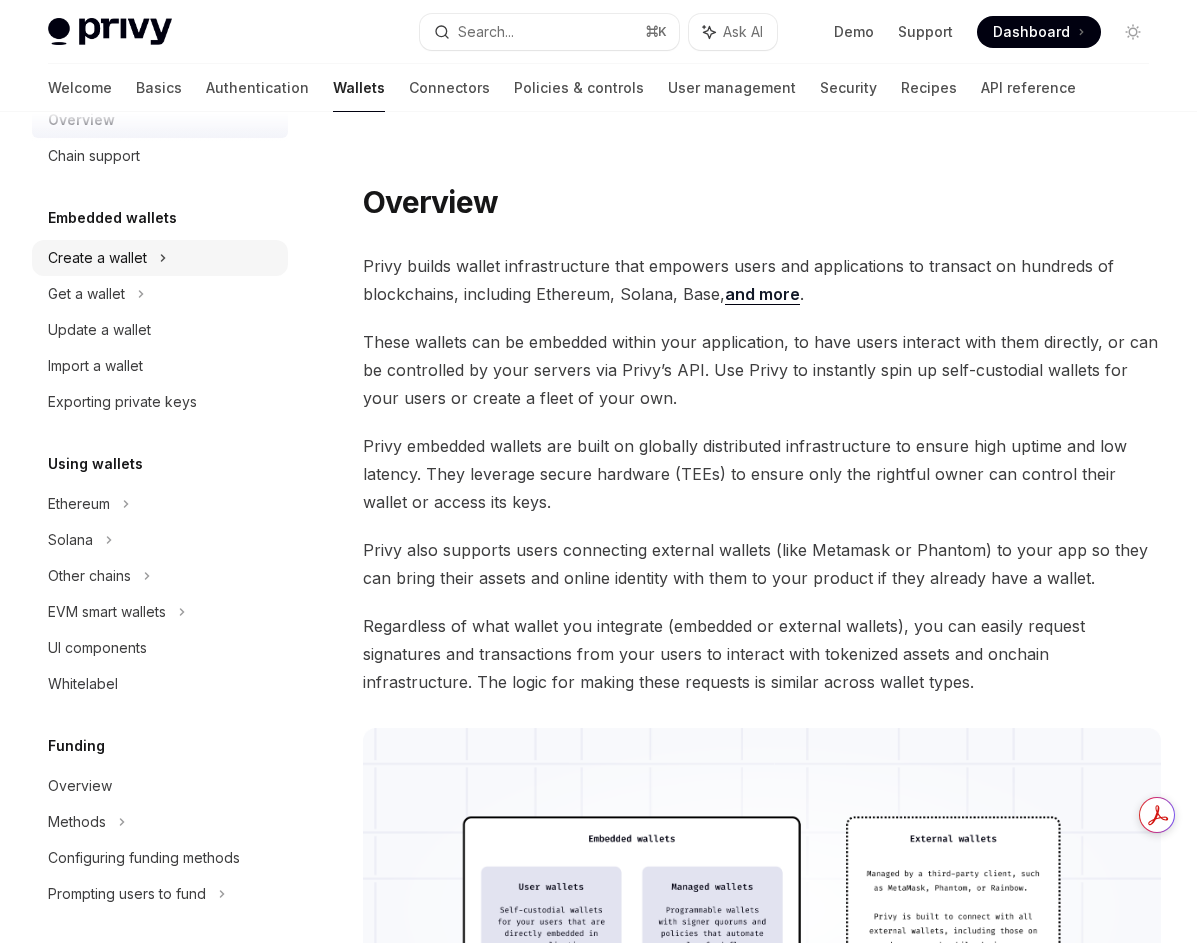scroll, scrollTop: 128, scrollLeft: 0, axis: vertical 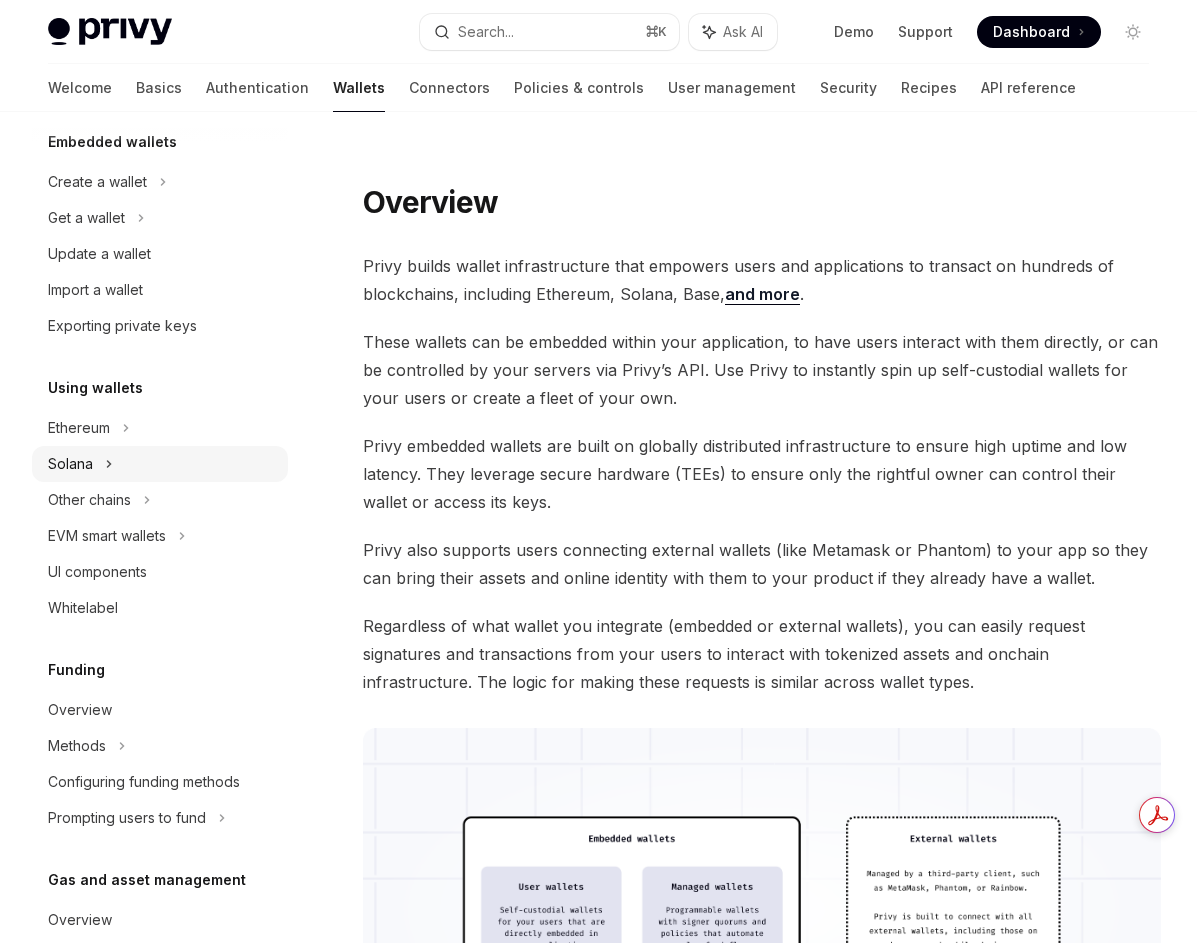 click on "Solana" at bounding box center [160, 218] 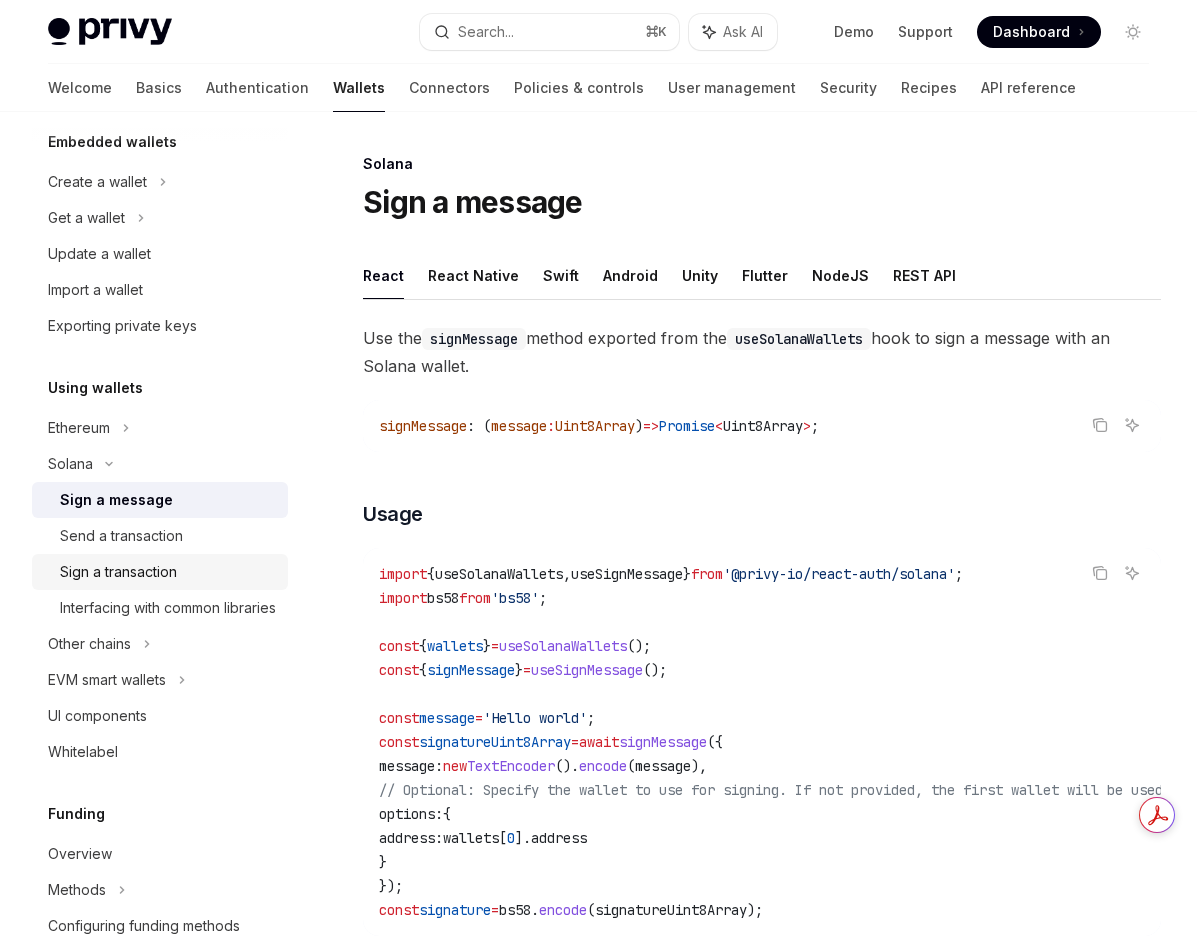 click on "Sign a transaction" at bounding box center (118, 572) 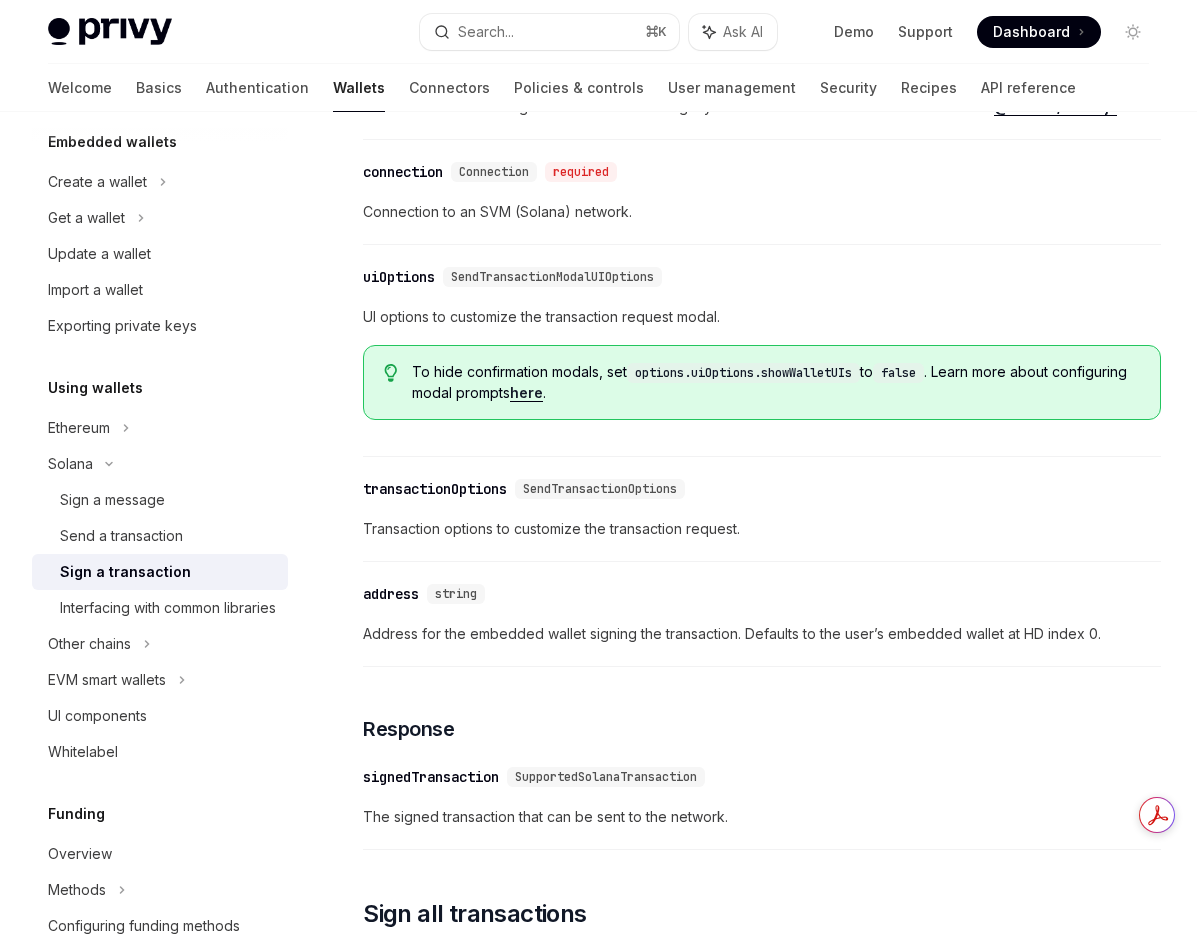 scroll, scrollTop: 1392, scrollLeft: 0, axis: vertical 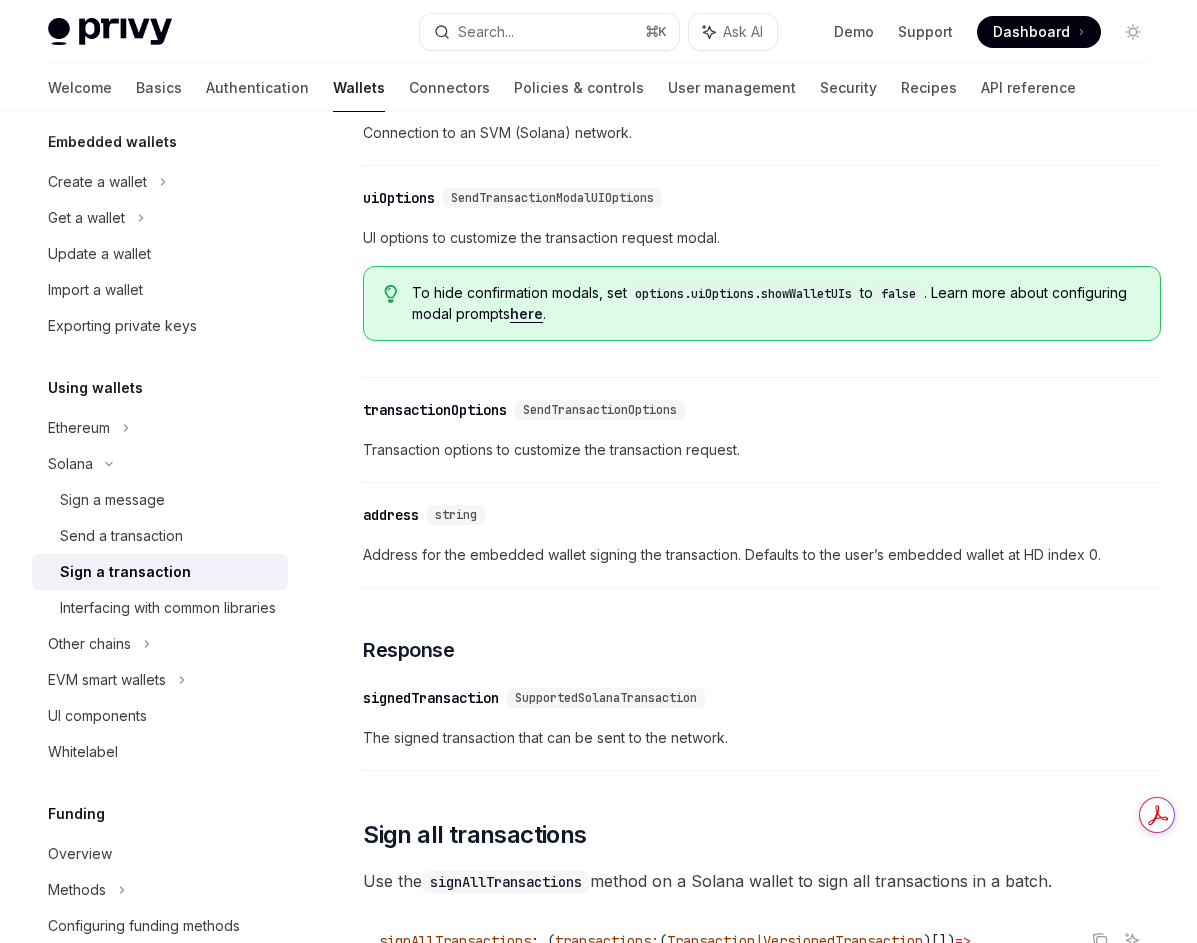 click on "SendTransactionOptions" at bounding box center (600, 410) 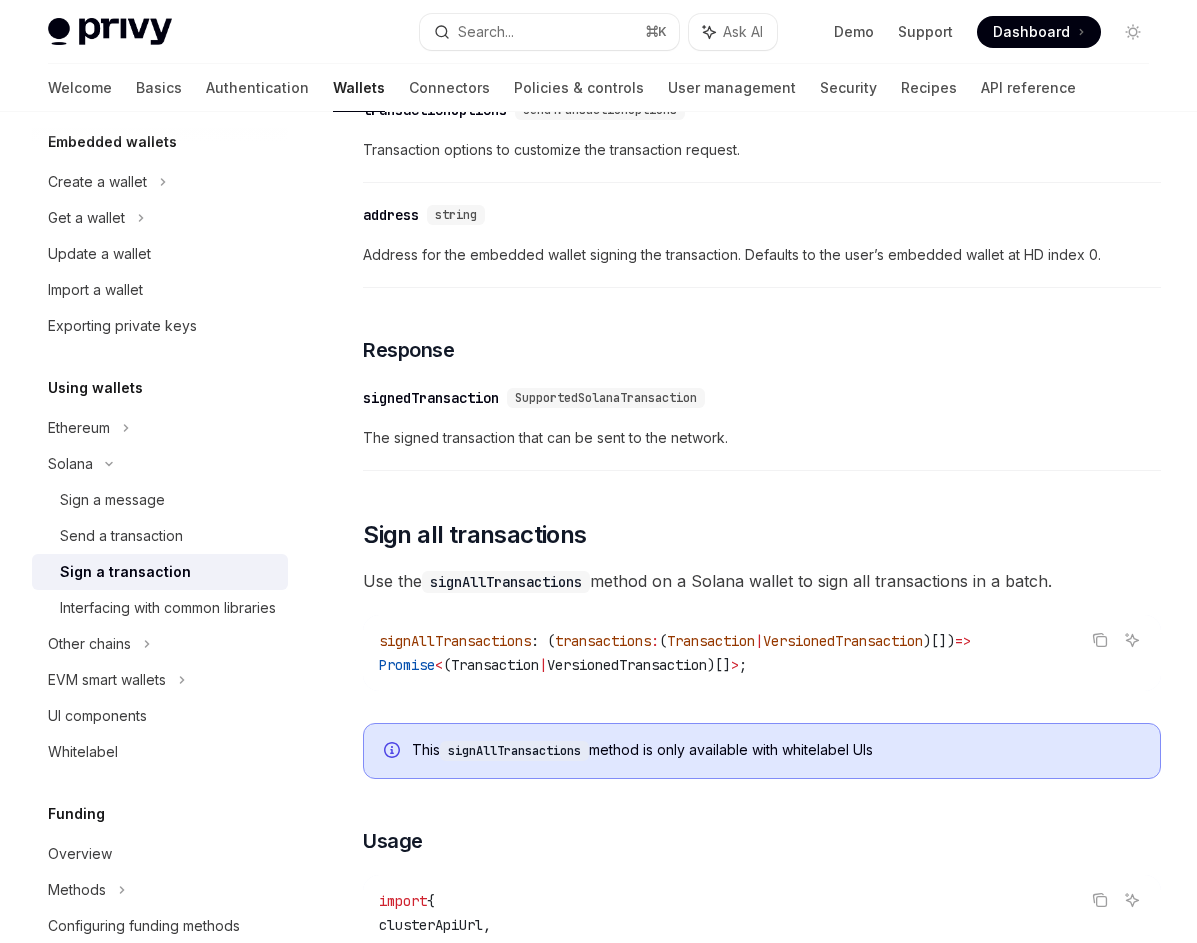 click on "​ signedTransaction SupportedSolanaTransaction The signed transaction that can be sent to the network." at bounding box center (762, 423) 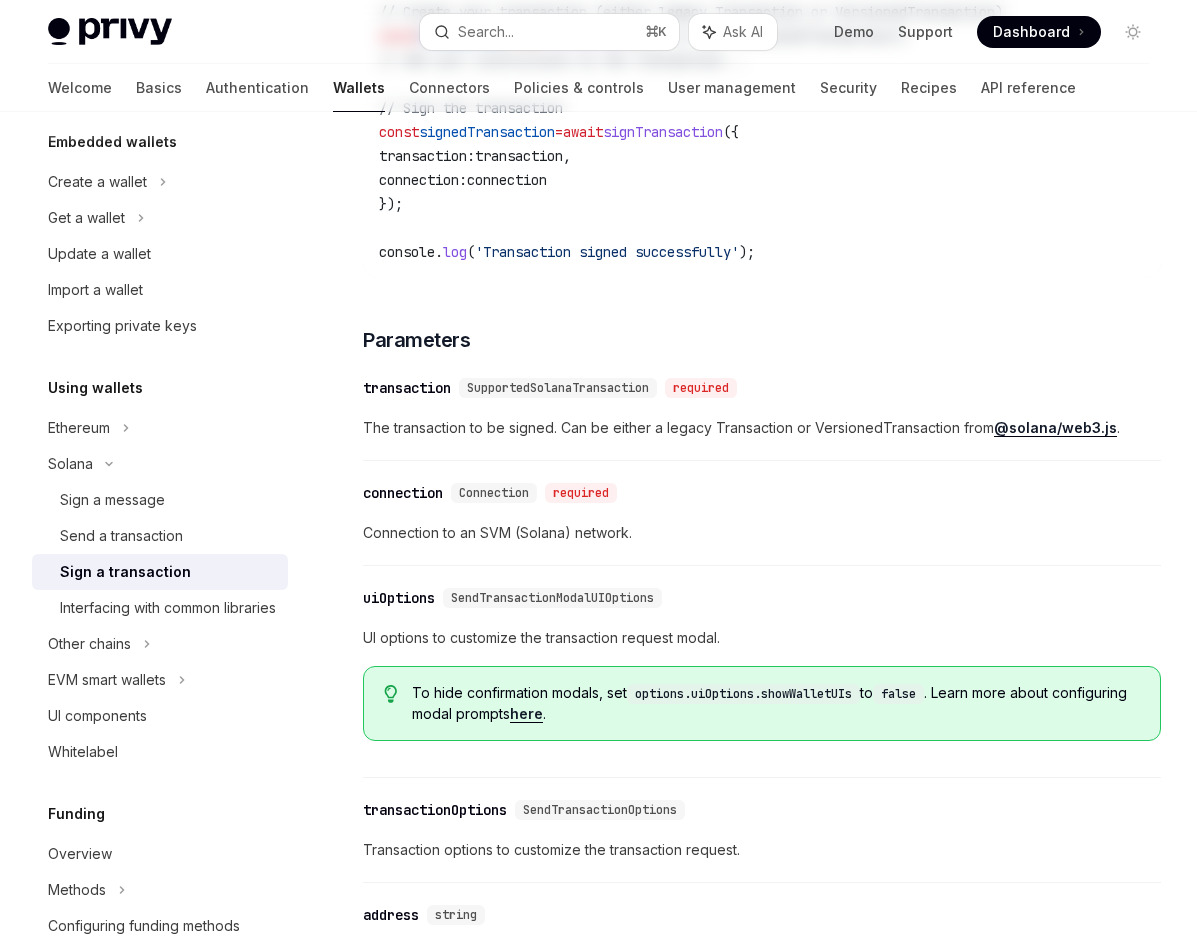 scroll, scrollTop: 0, scrollLeft: 0, axis: both 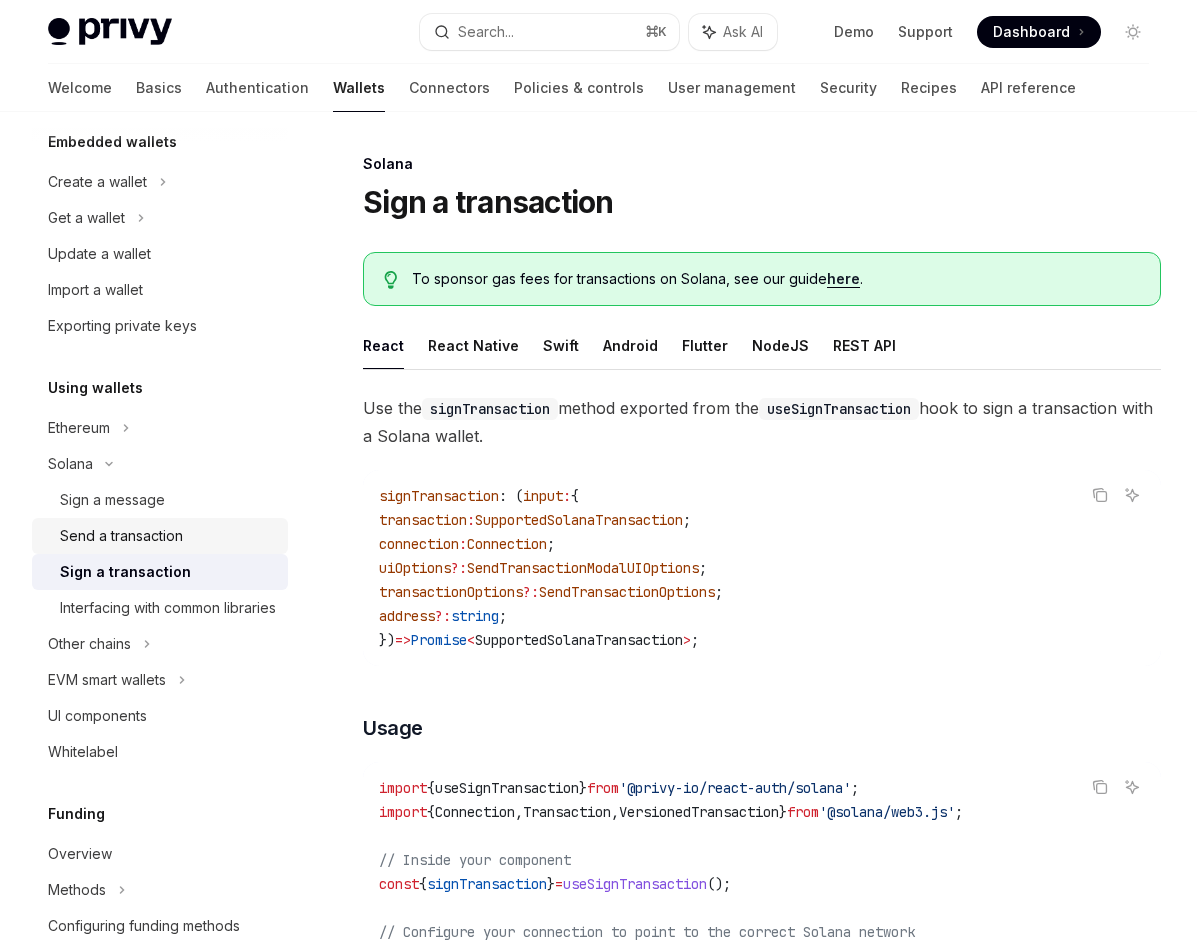 click on "Send a transaction" at bounding box center [160, 536] 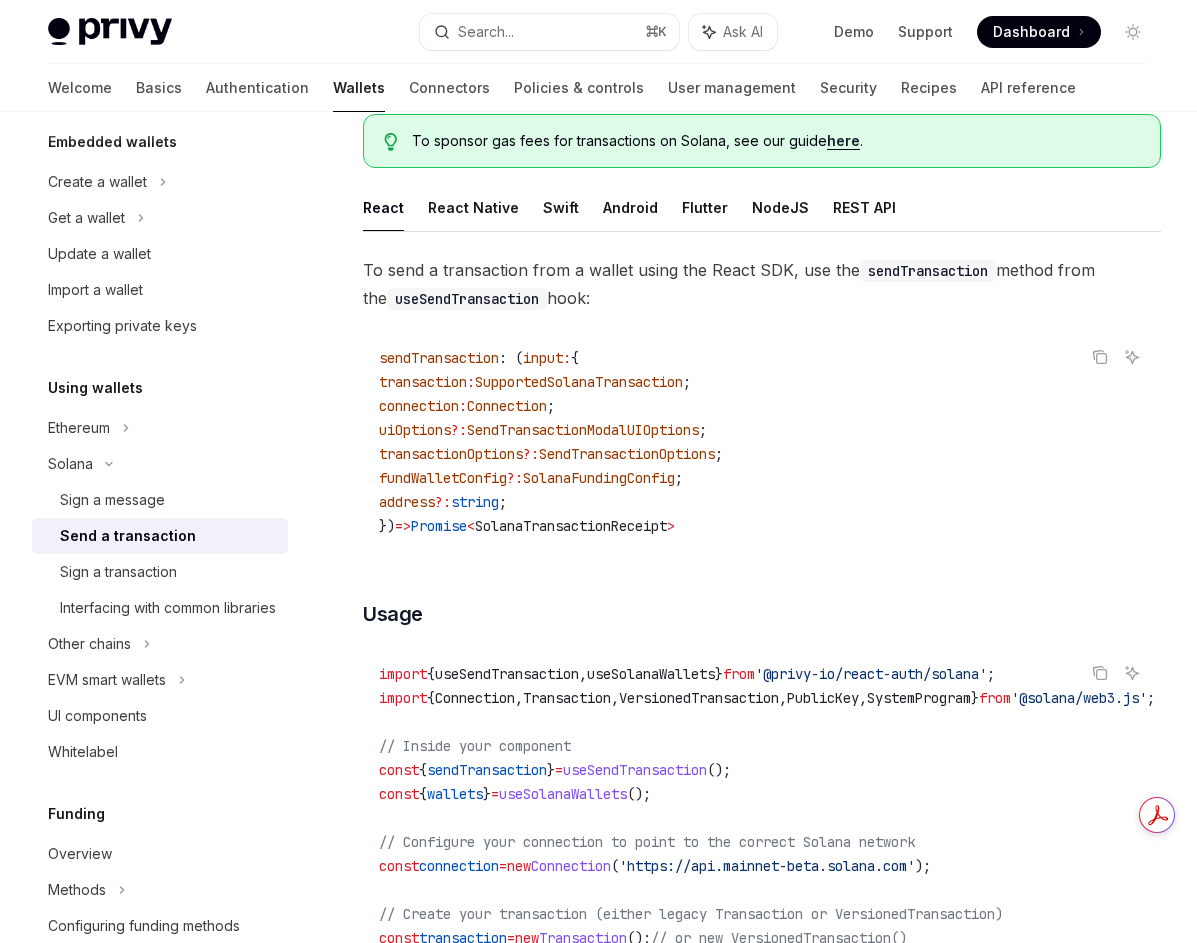 scroll, scrollTop: 312, scrollLeft: 0, axis: vertical 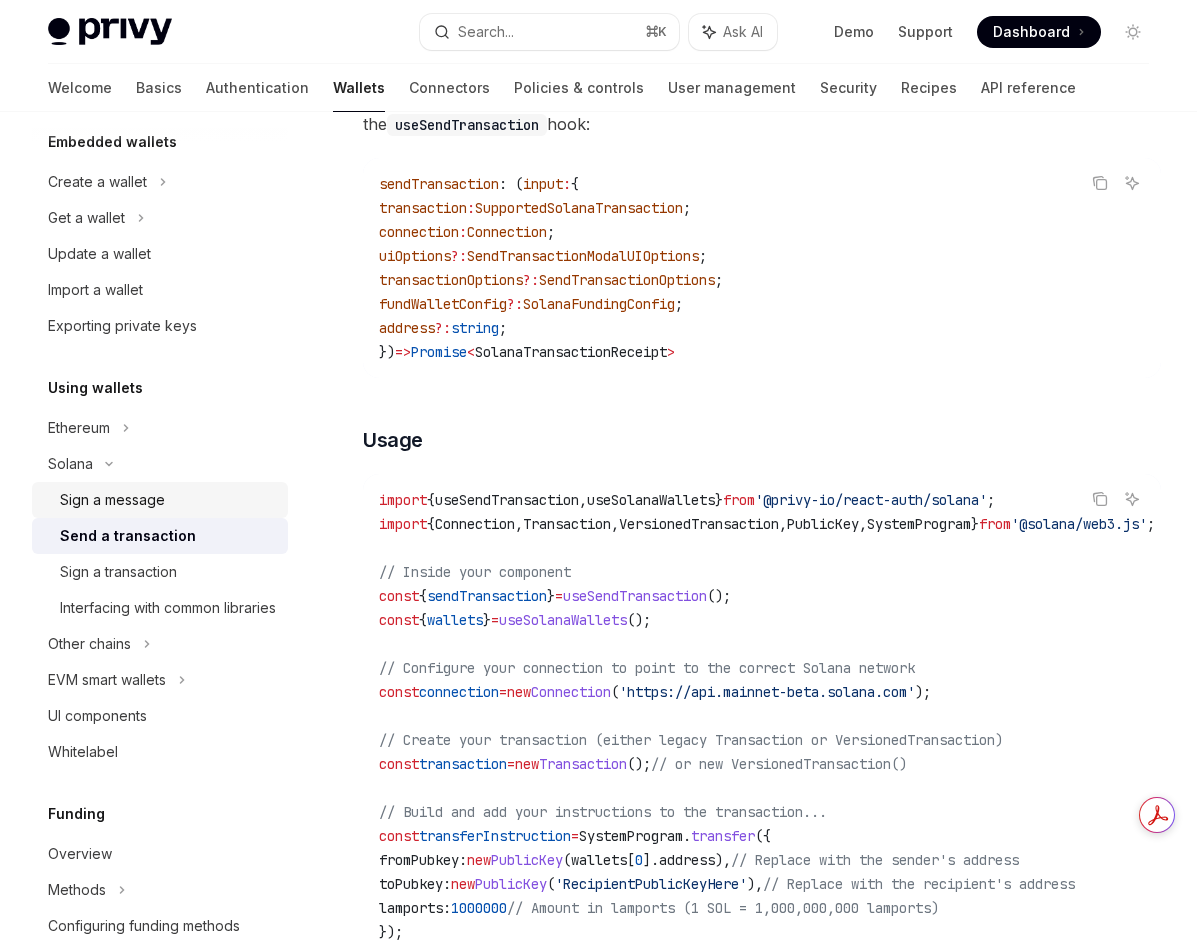 click on "Sign a message" at bounding box center (168, 500) 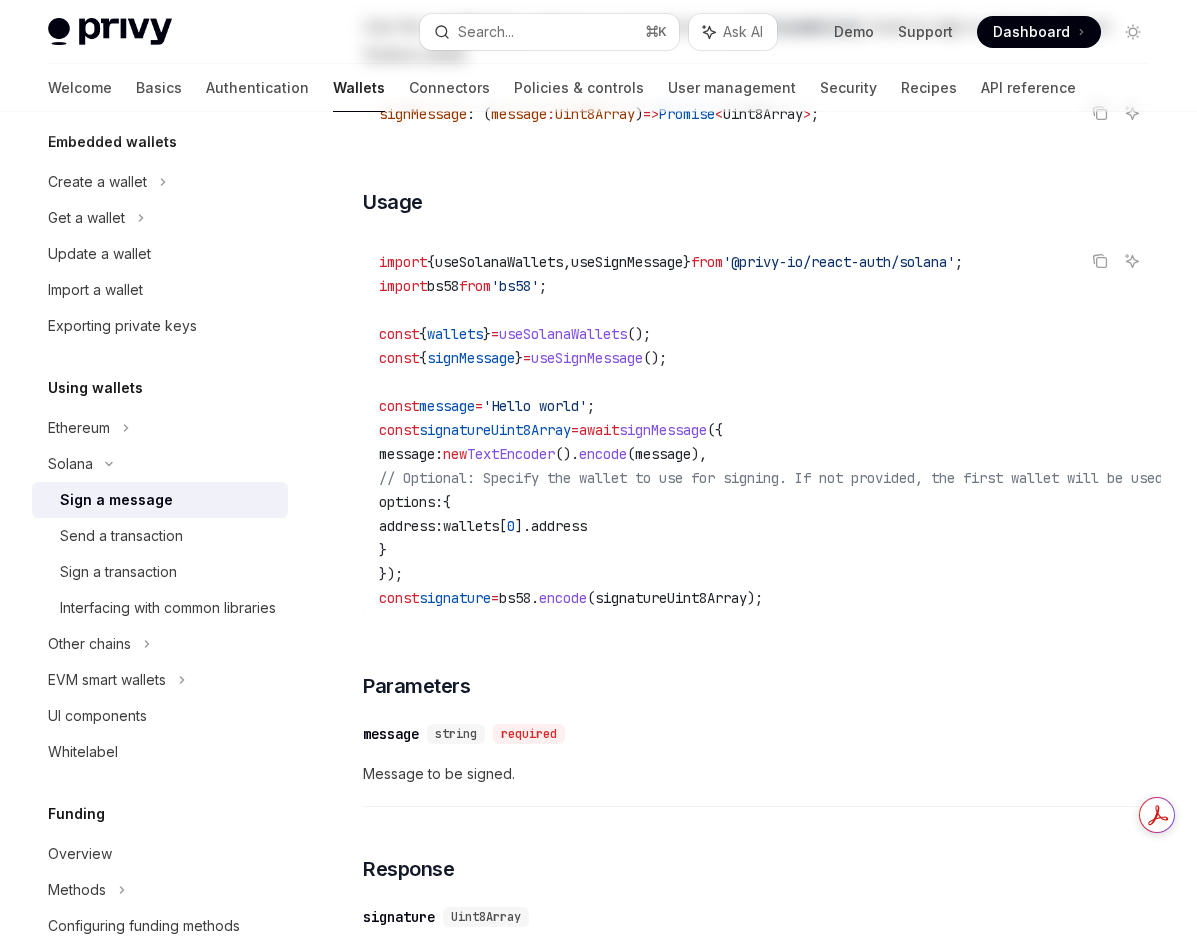 scroll, scrollTop: 0, scrollLeft: 0, axis: both 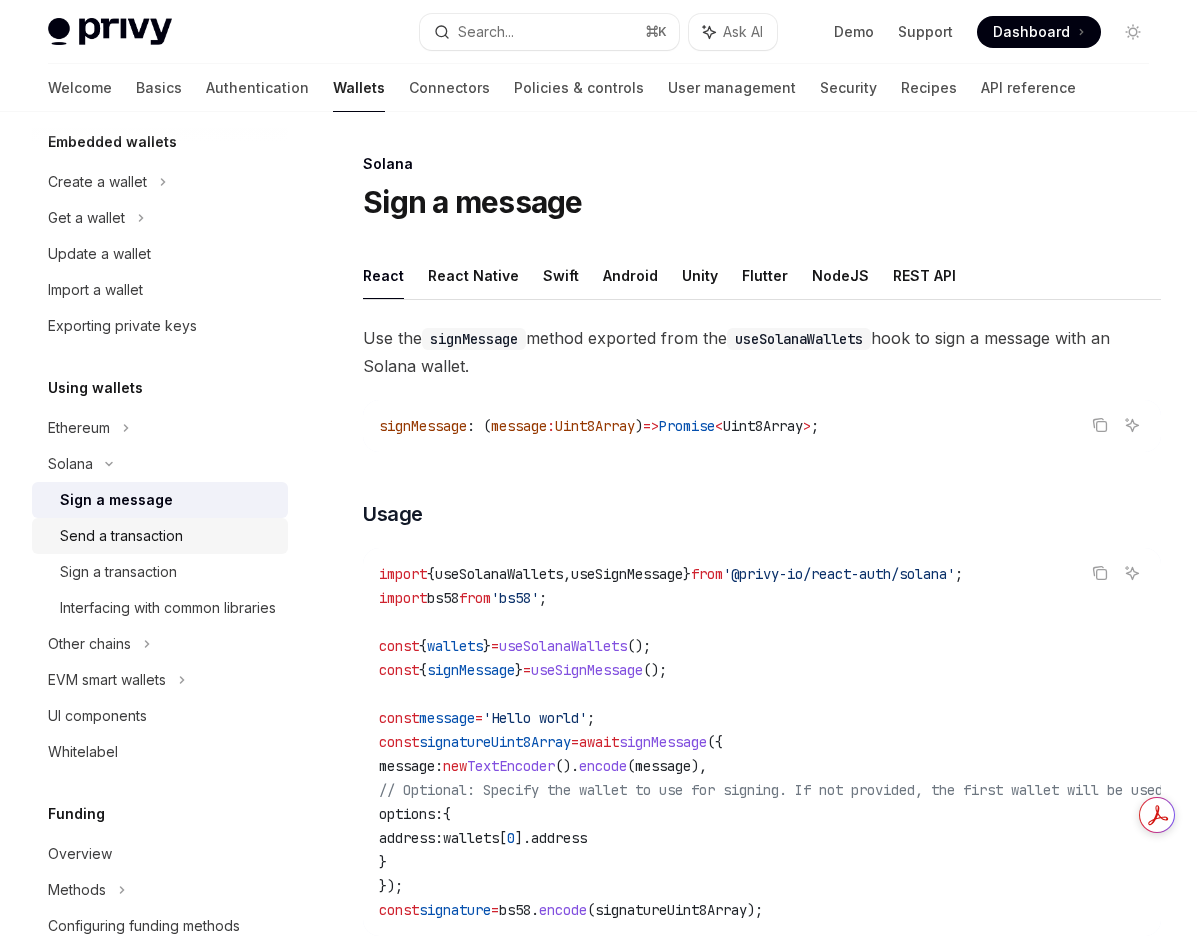 click on "Send a transaction" at bounding box center [121, 536] 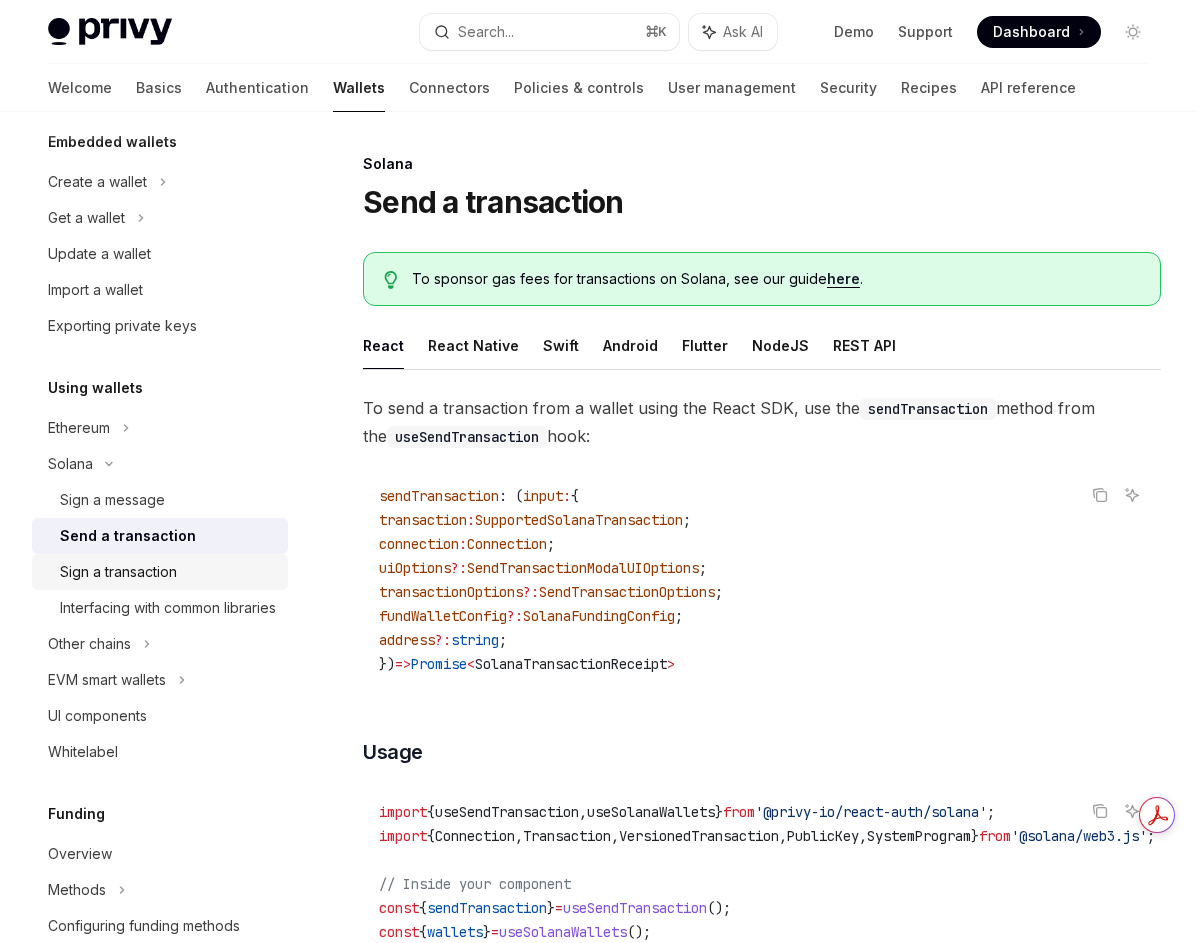 click on "Sign a transaction" at bounding box center [118, 572] 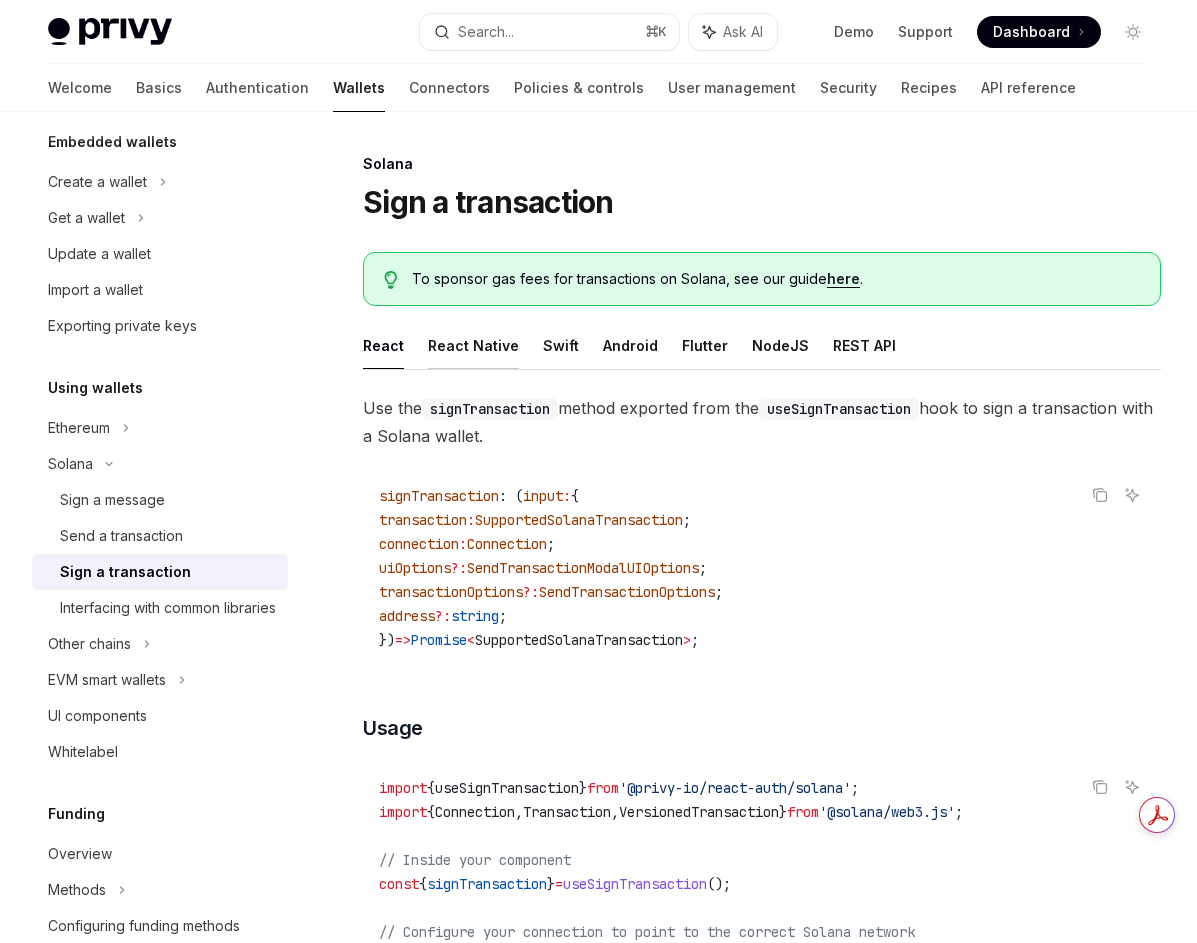 click on "React Native" at bounding box center [473, 345] 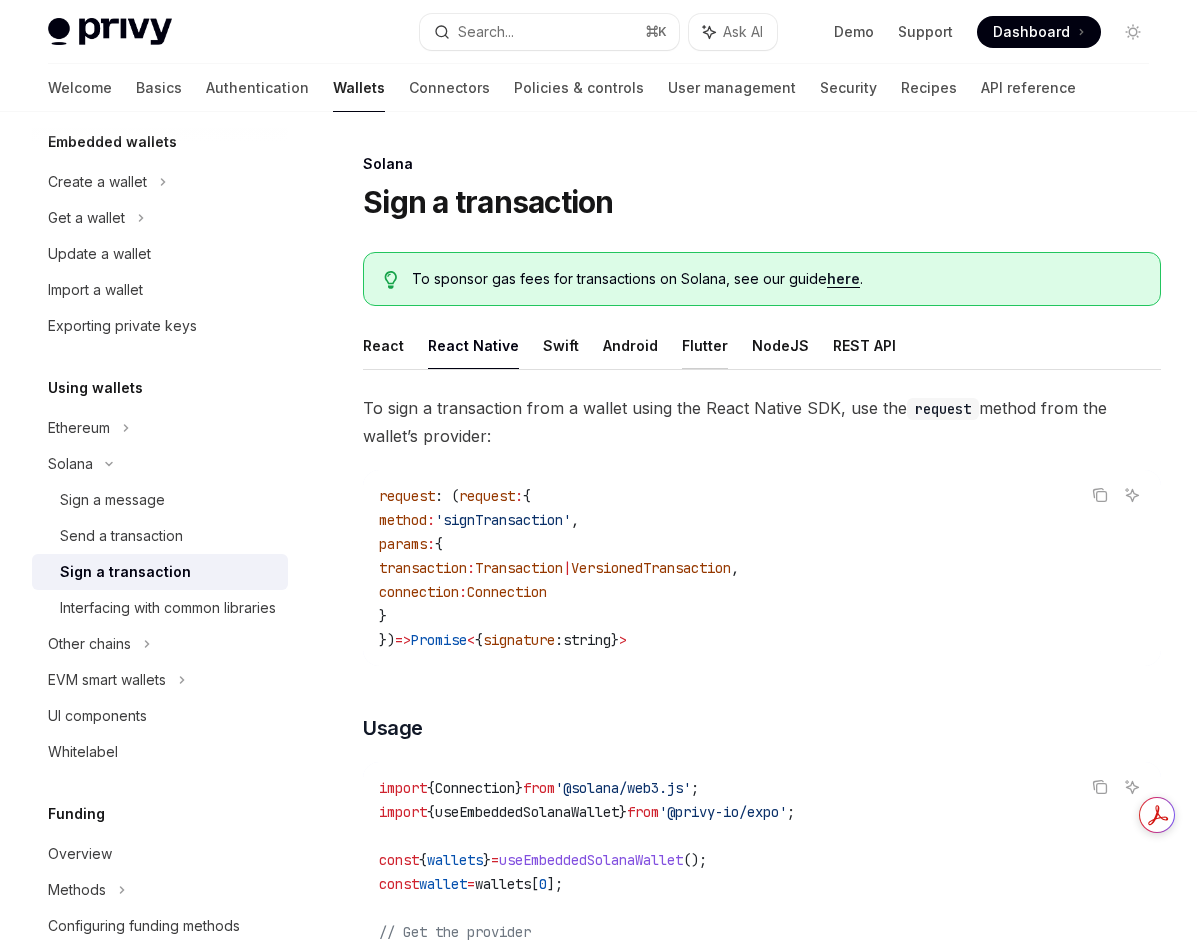 click on "Flutter" at bounding box center (705, 345) 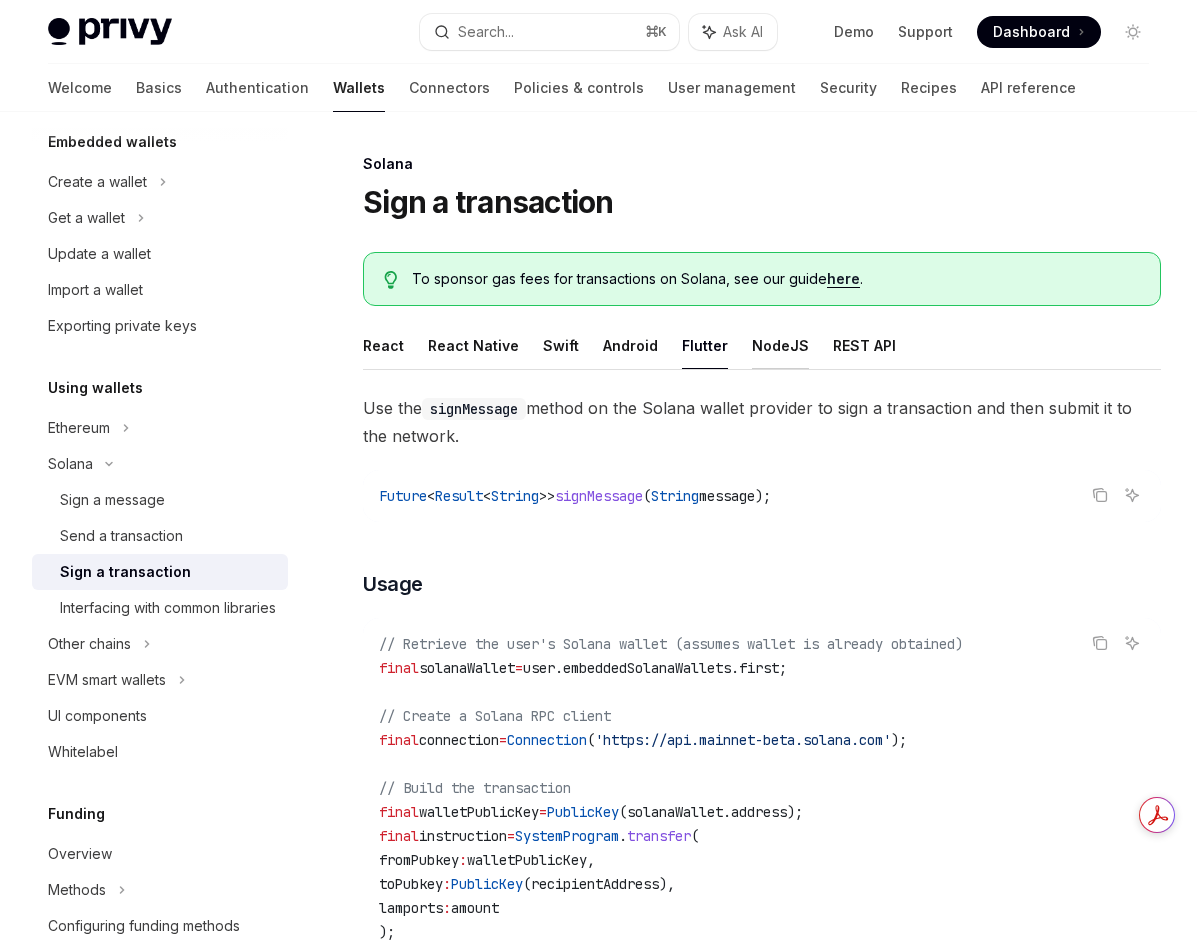 click on "NodeJS" at bounding box center (780, 345) 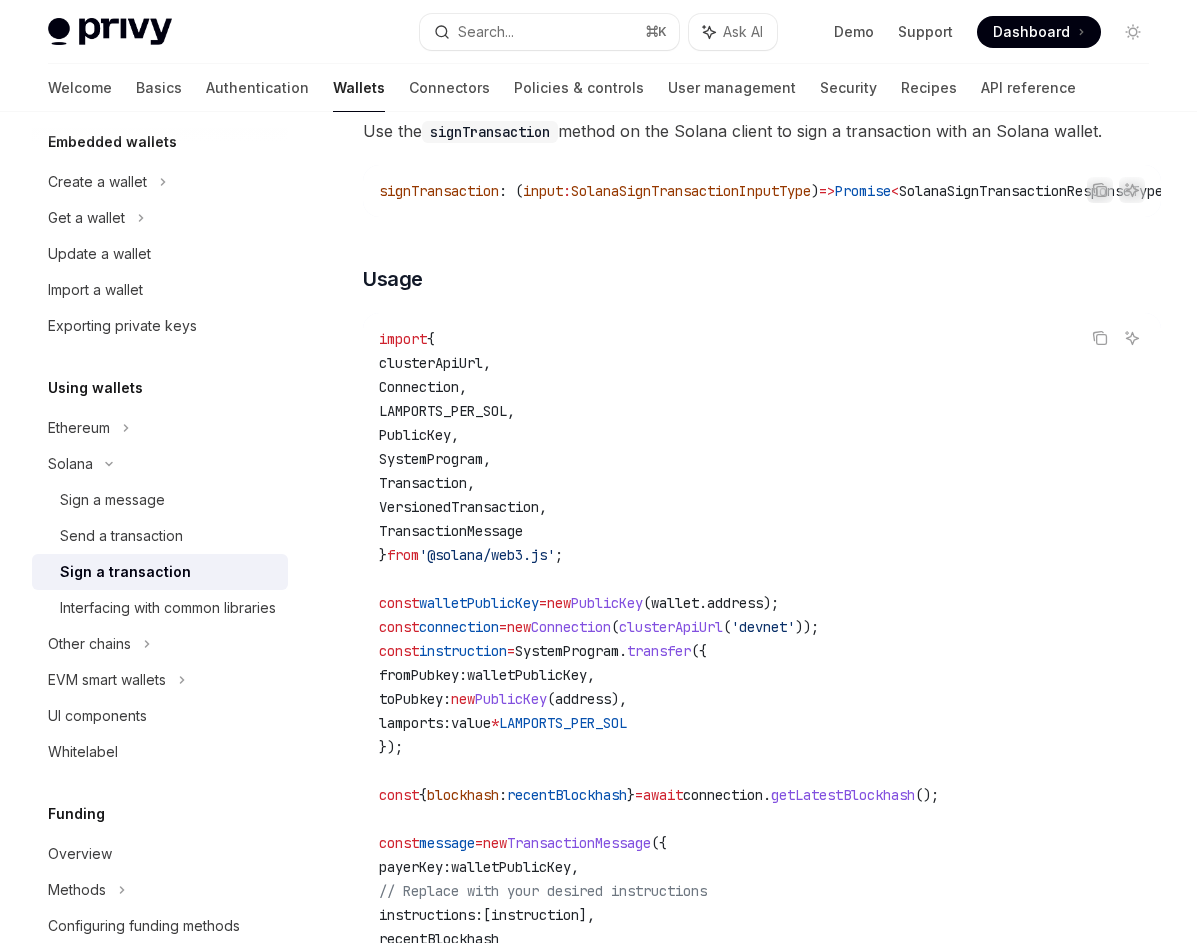 scroll, scrollTop: 280, scrollLeft: 0, axis: vertical 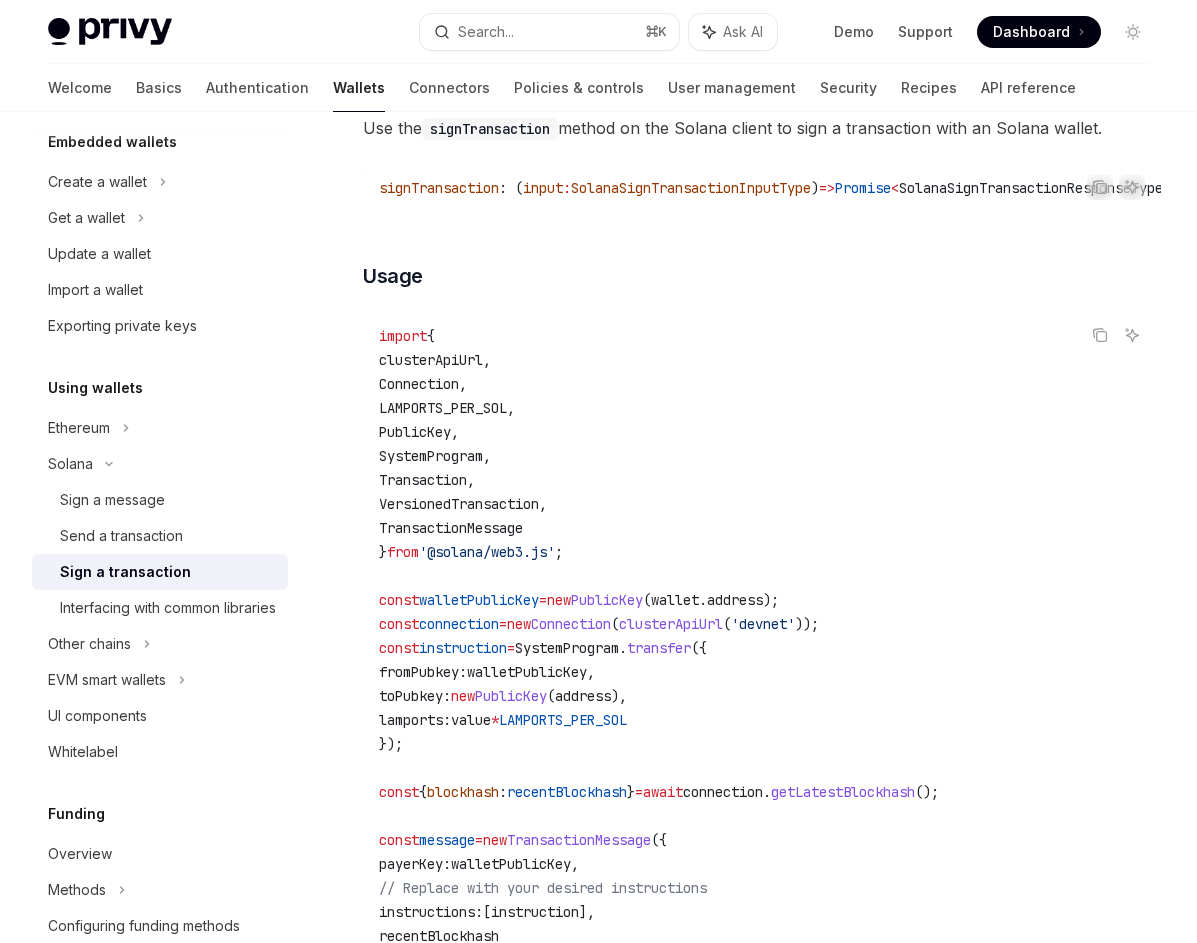 click on "Sign a transaction" at bounding box center (168, 572) 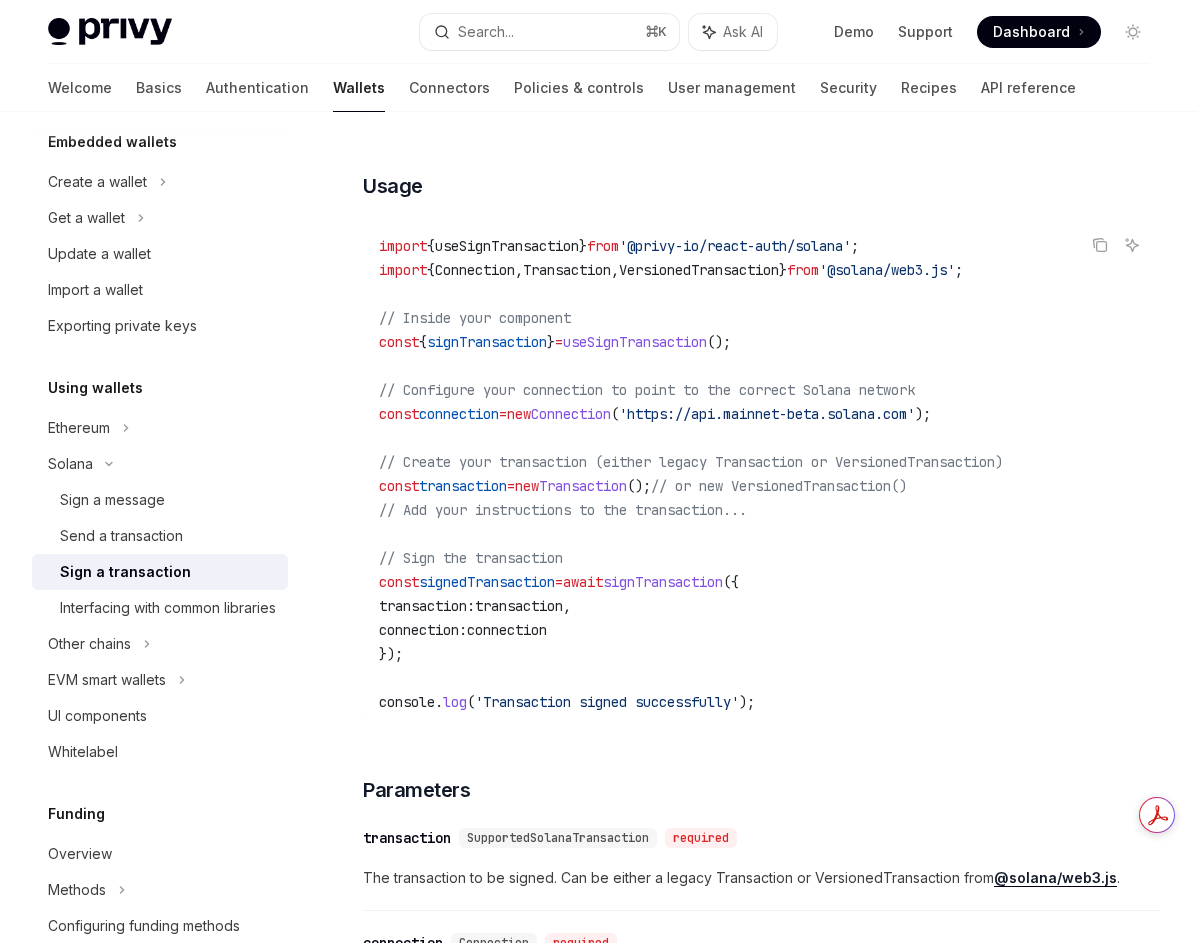 scroll, scrollTop: 662, scrollLeft: 0, axis: vertical 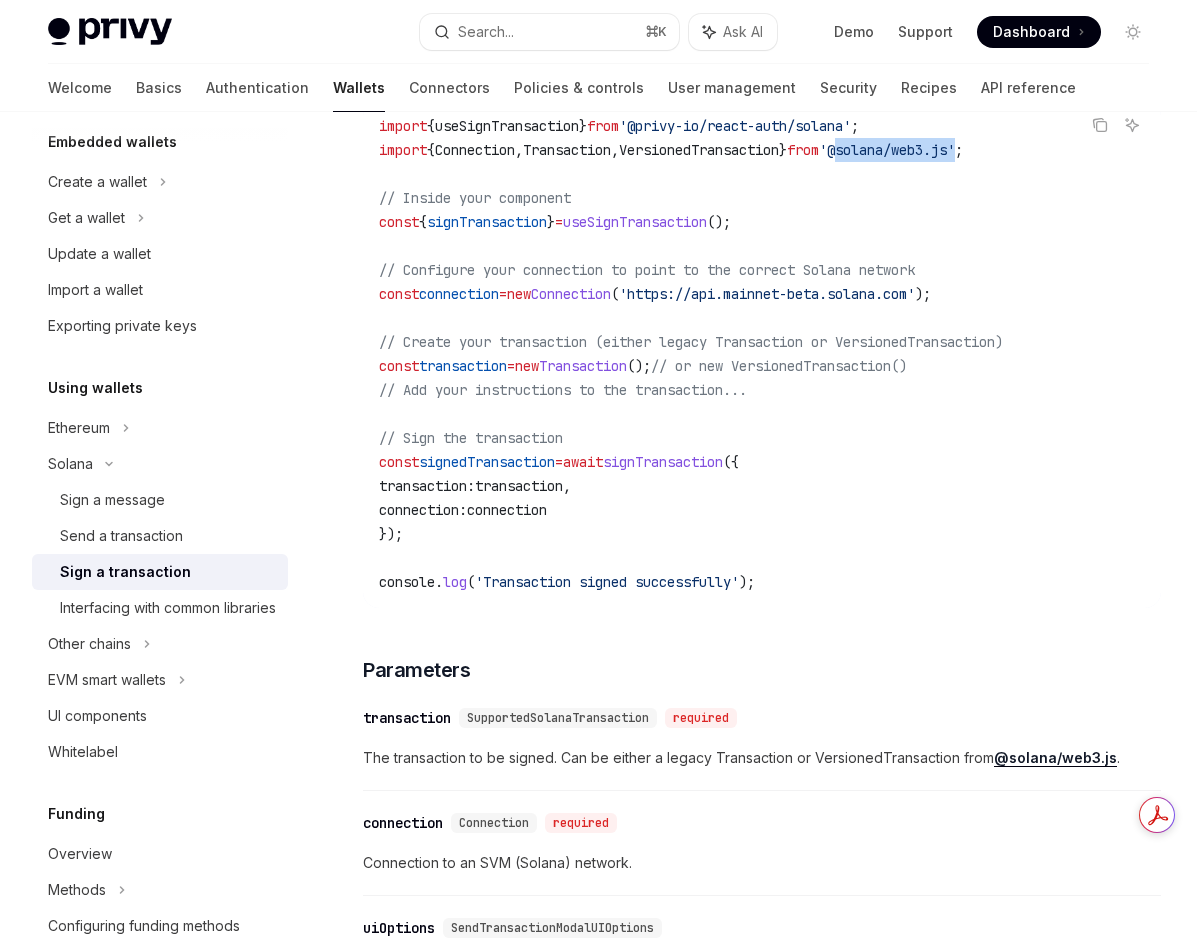 drag, startPoint x: 1020, startPoint y: 150, endPoint x: 894, endPoint y: 147, distance: 126.035706 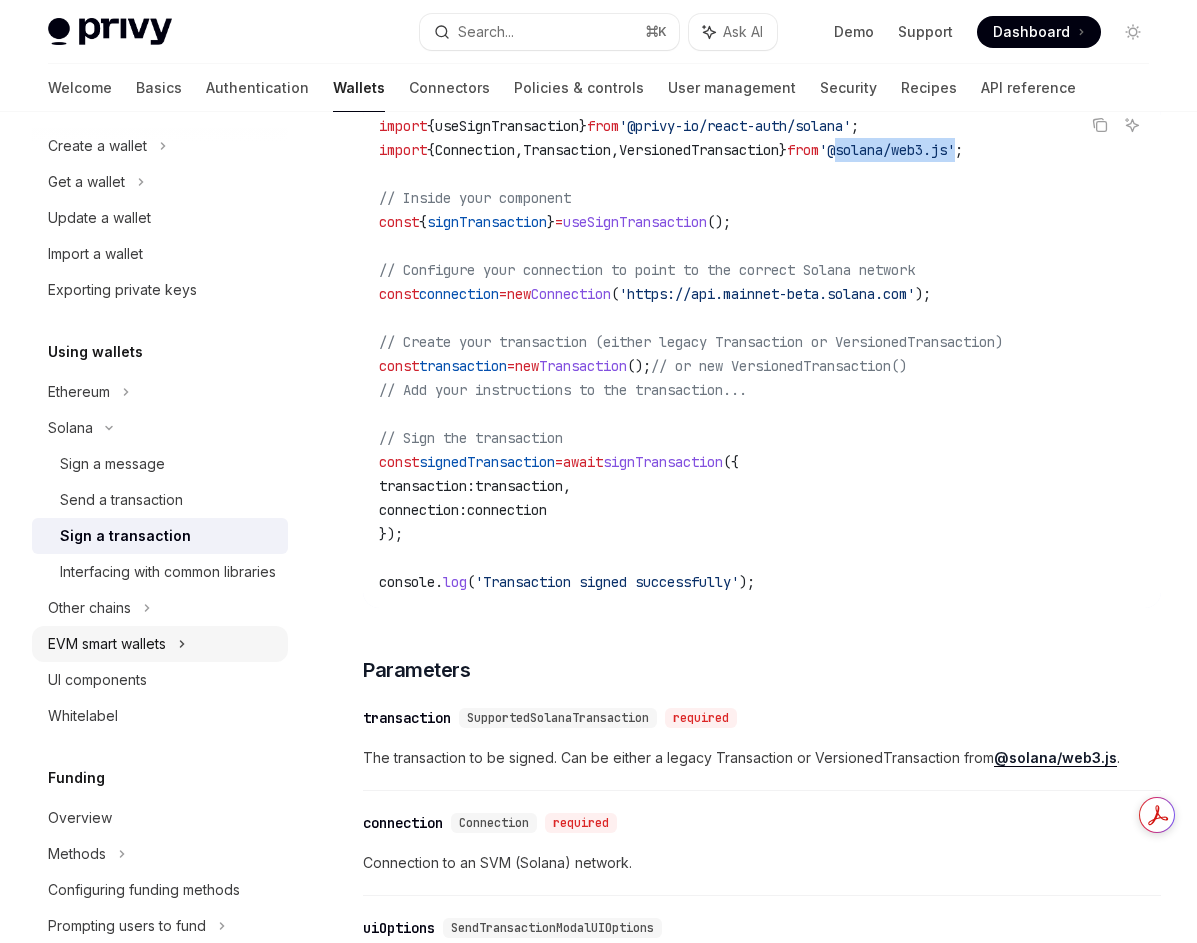 scroll, scrollTop: 227, scrollLeft: 0, axis: vertical 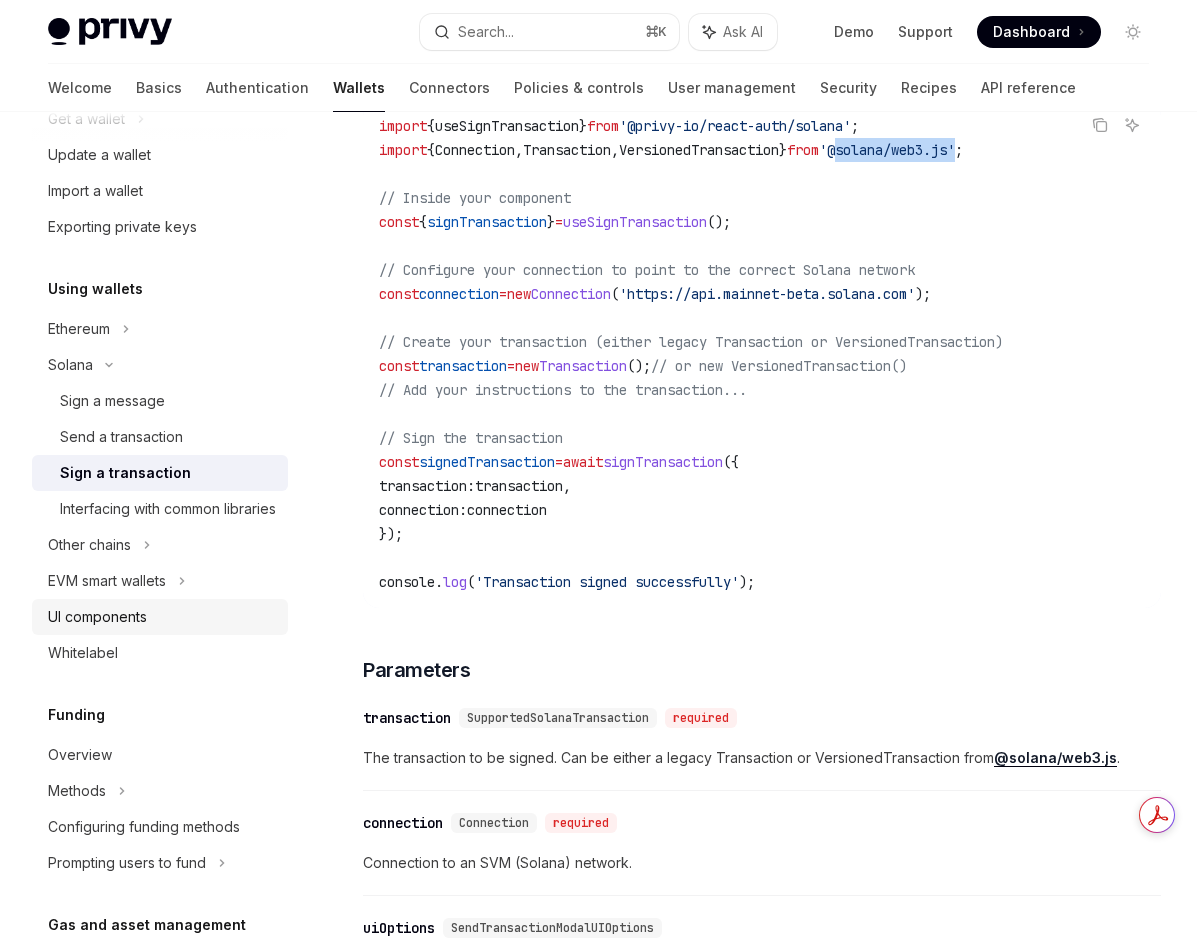 click on "UI components" at bounding box center (160, 617) 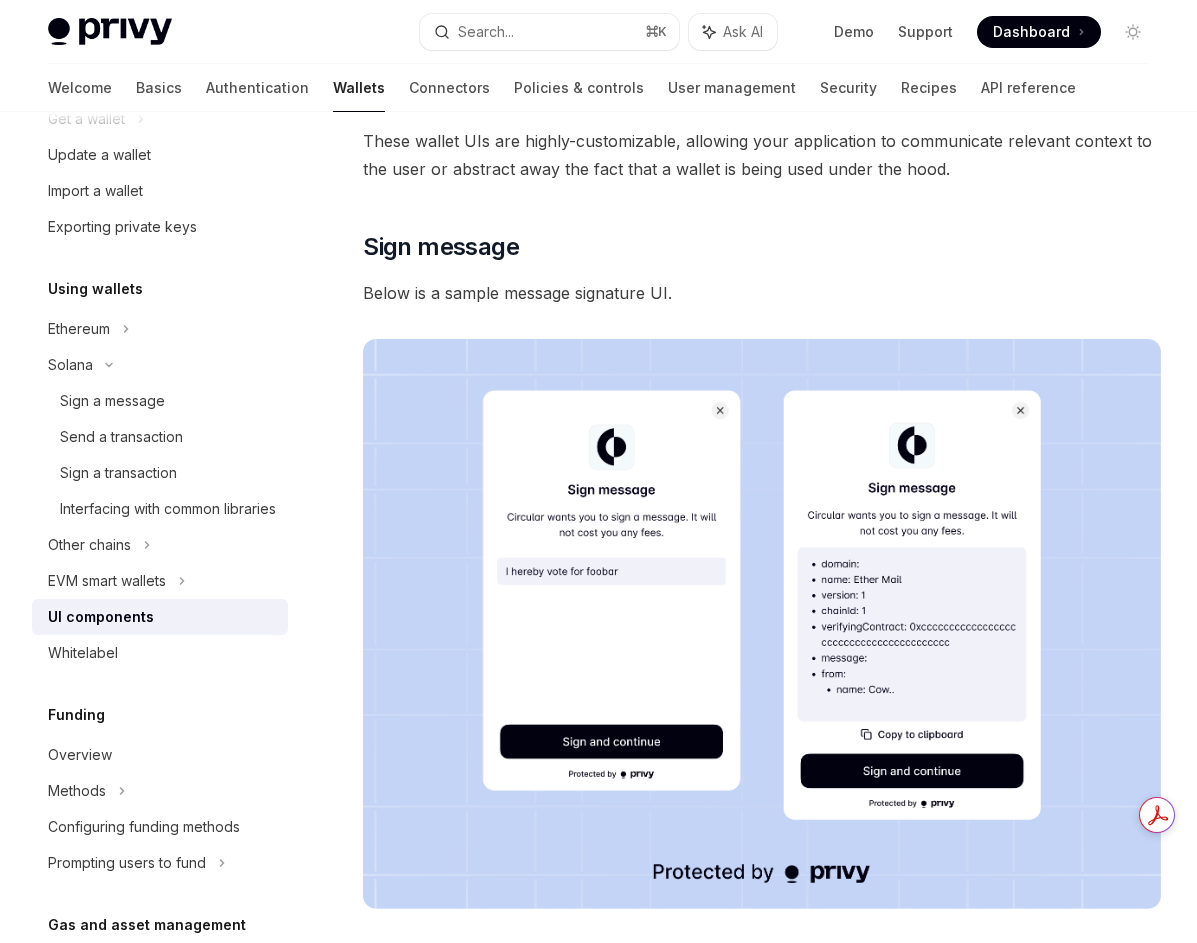 scroll, scrollTop: 424, scrollLeft: 0, axis: vertical 